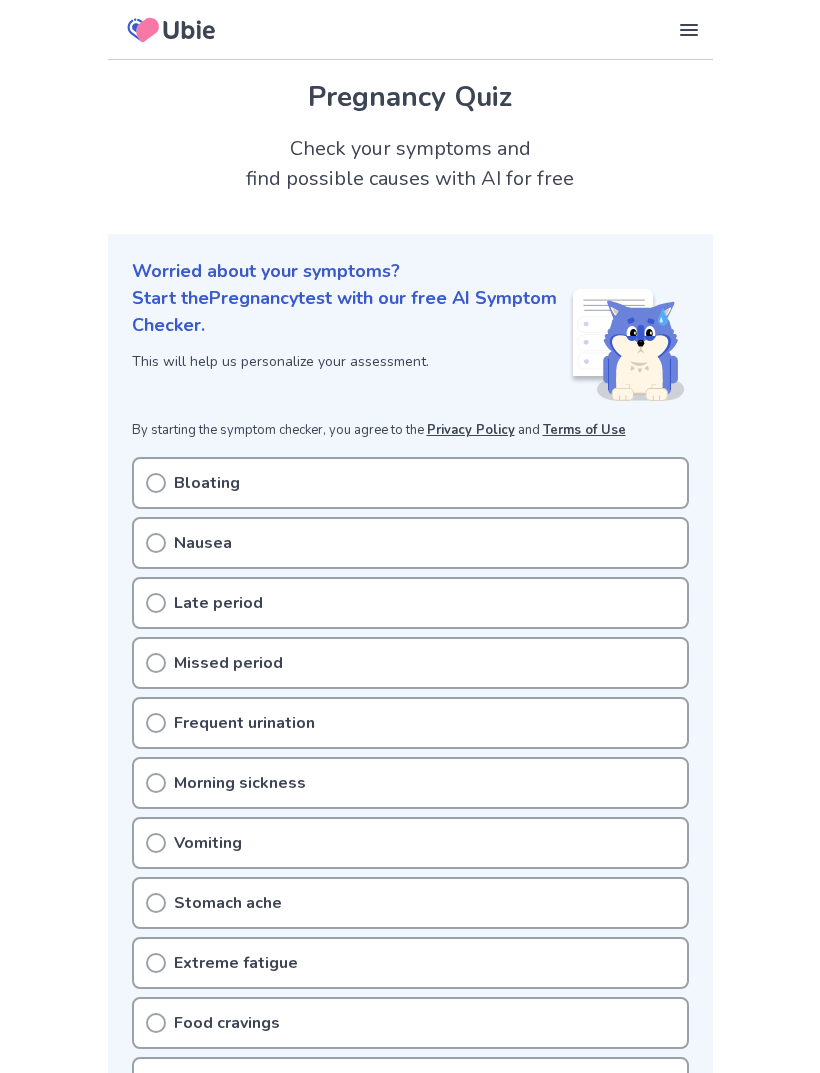 scroll, scrollTop: 0, scrollLeft: 0, axis: both 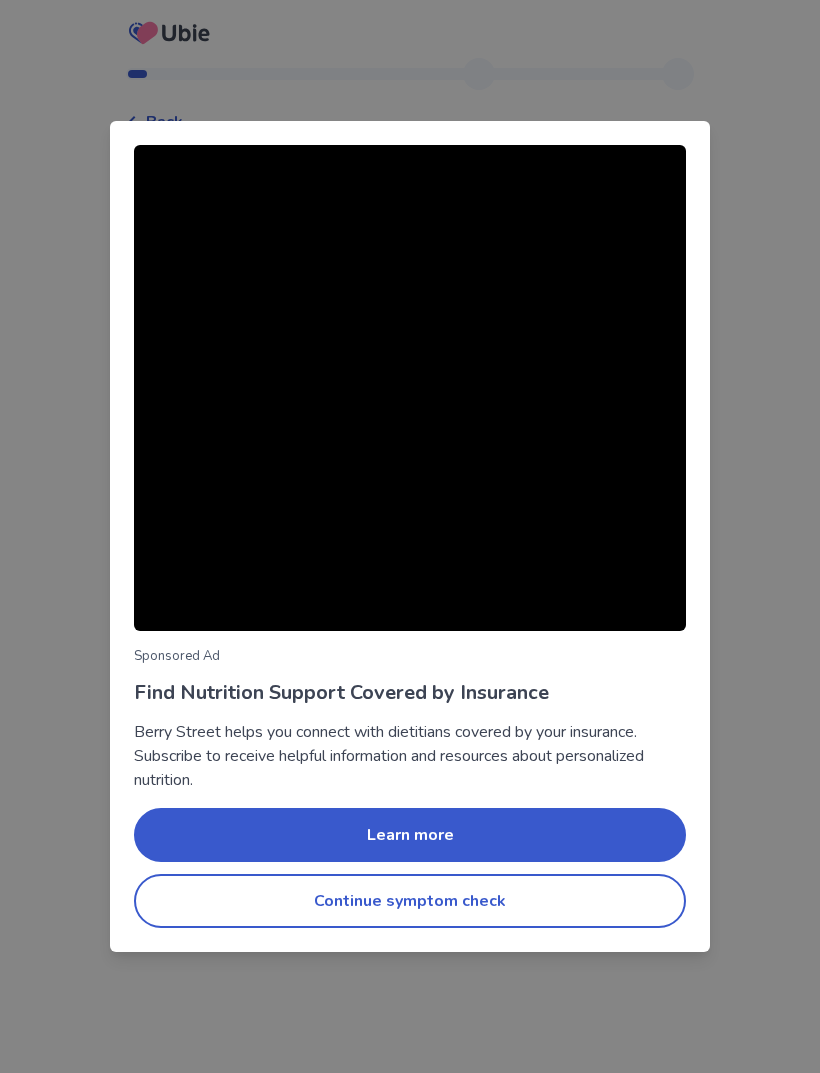 click on "Sponsored Ad Find Nutrition Support Covered by Insurance Berry Street helps you connect with dietitians covered by your insurance. Subscribe to receive helpful information and resources about personalized nutrition. Learn more Continue symptom check" at bounding box center [410, 536] 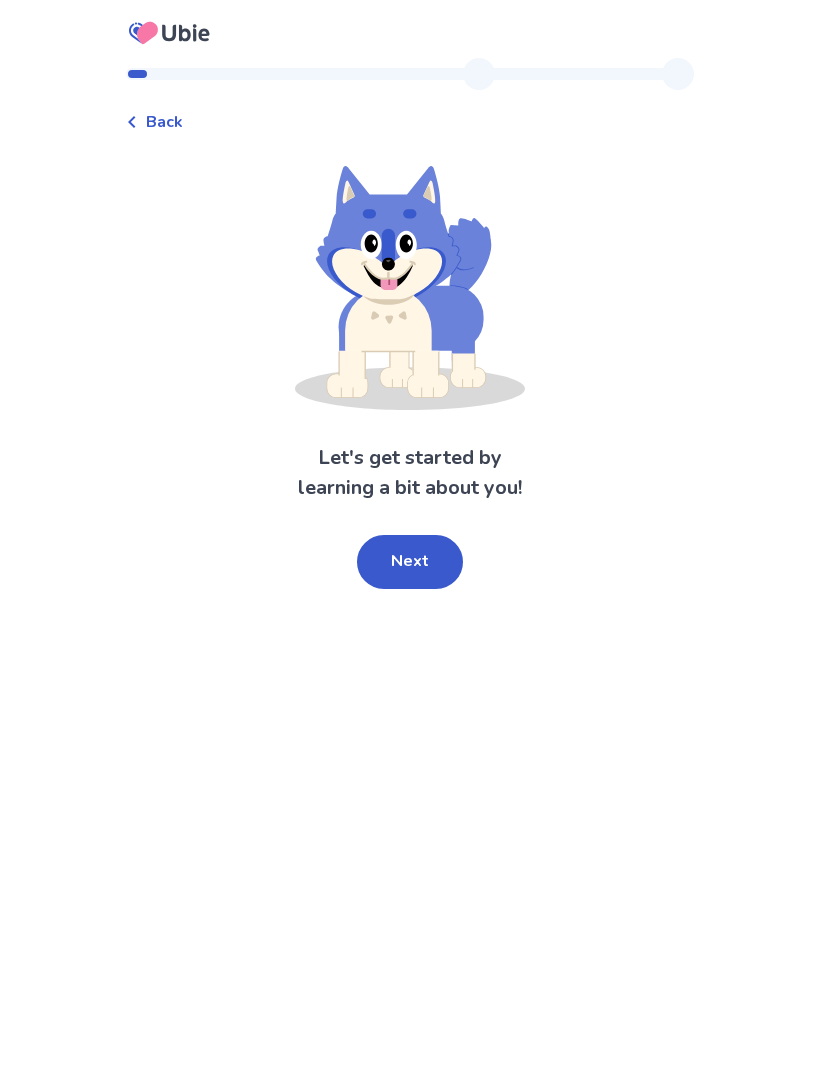 click on "Back" at bounding box center (164, 122) 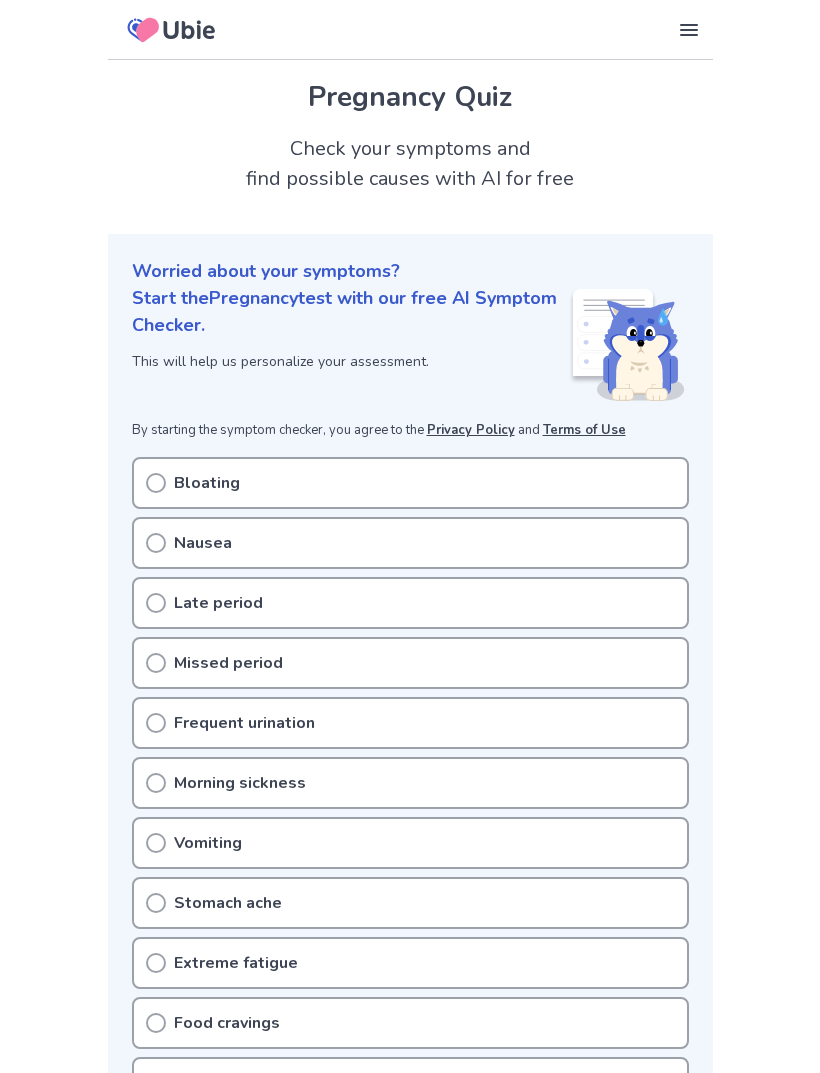 scroll, scrollTop: 0, scrollLeft: 0, axis: both 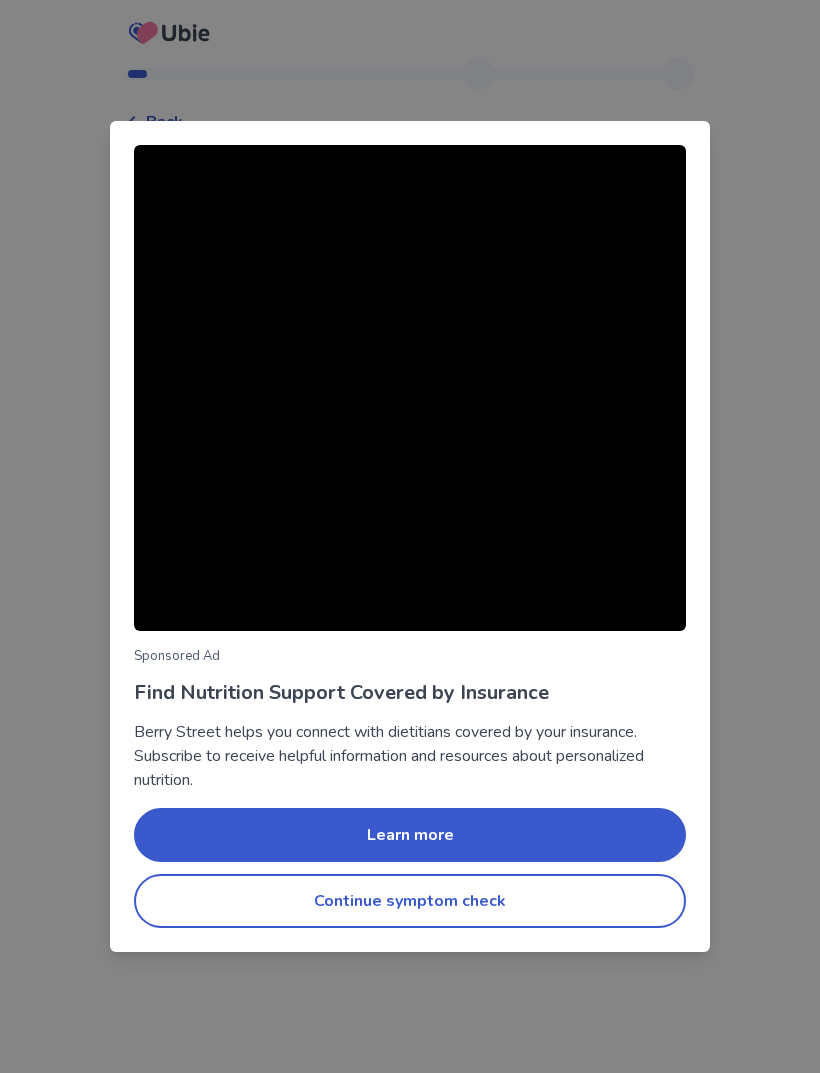 click on "Sponsored Ad Find Nutrition Support Covered by Insurance Berry Street helps you connect with dietitians covered by your insurance. Subscribe to receive helpful information and resources about personalized nutrition. Learn more Continue symptom check" at bounding box center [410, 536] 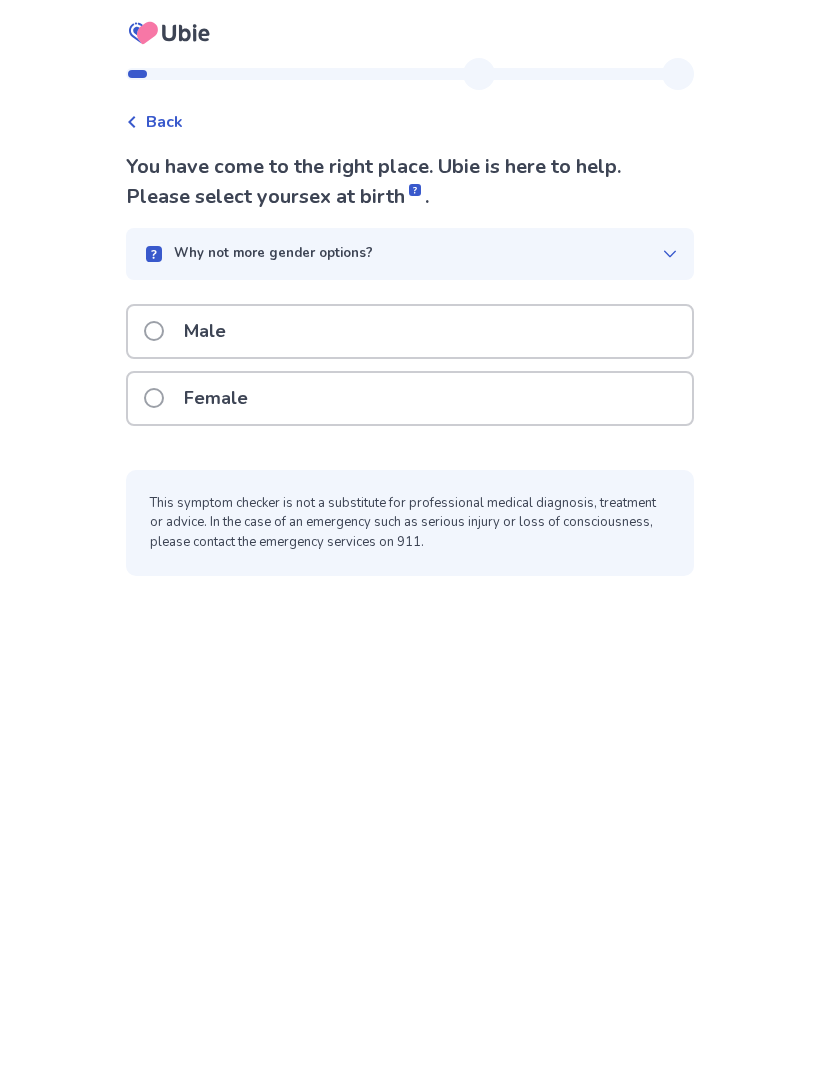 click on "Female" at bounding box center [410, 398] 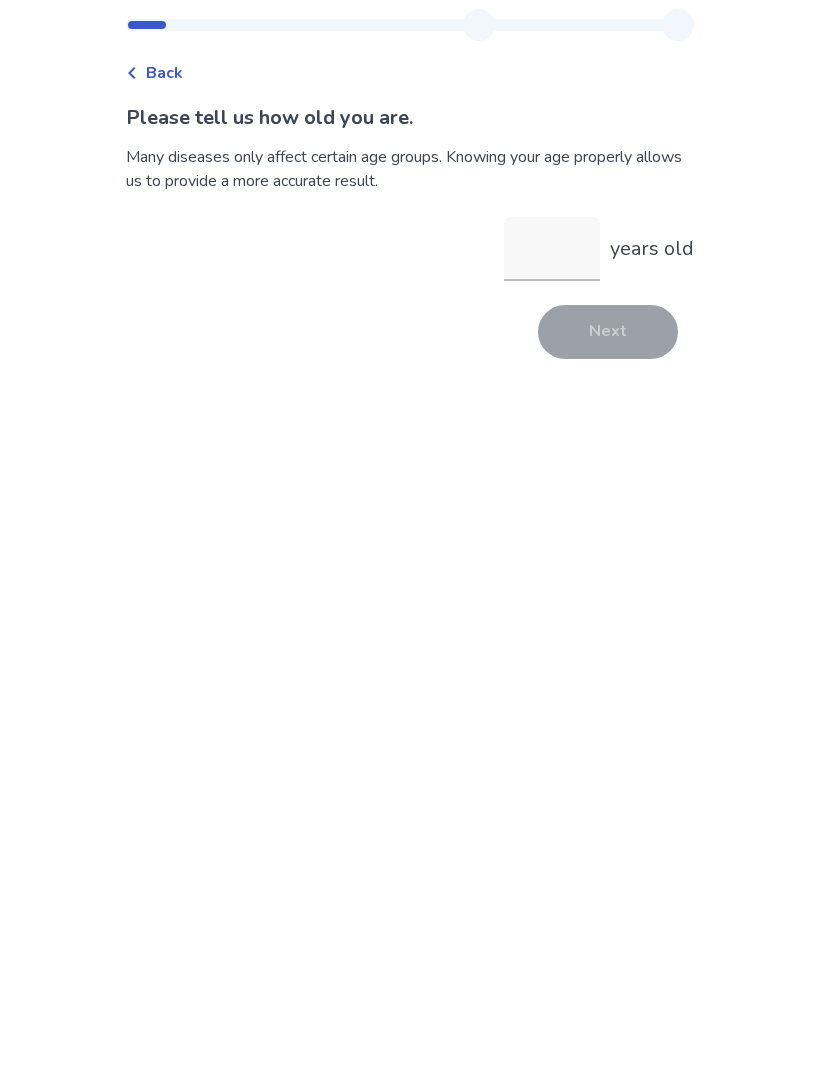 scroll, scrollTop: 0, scrollLeft: 0, axis: both 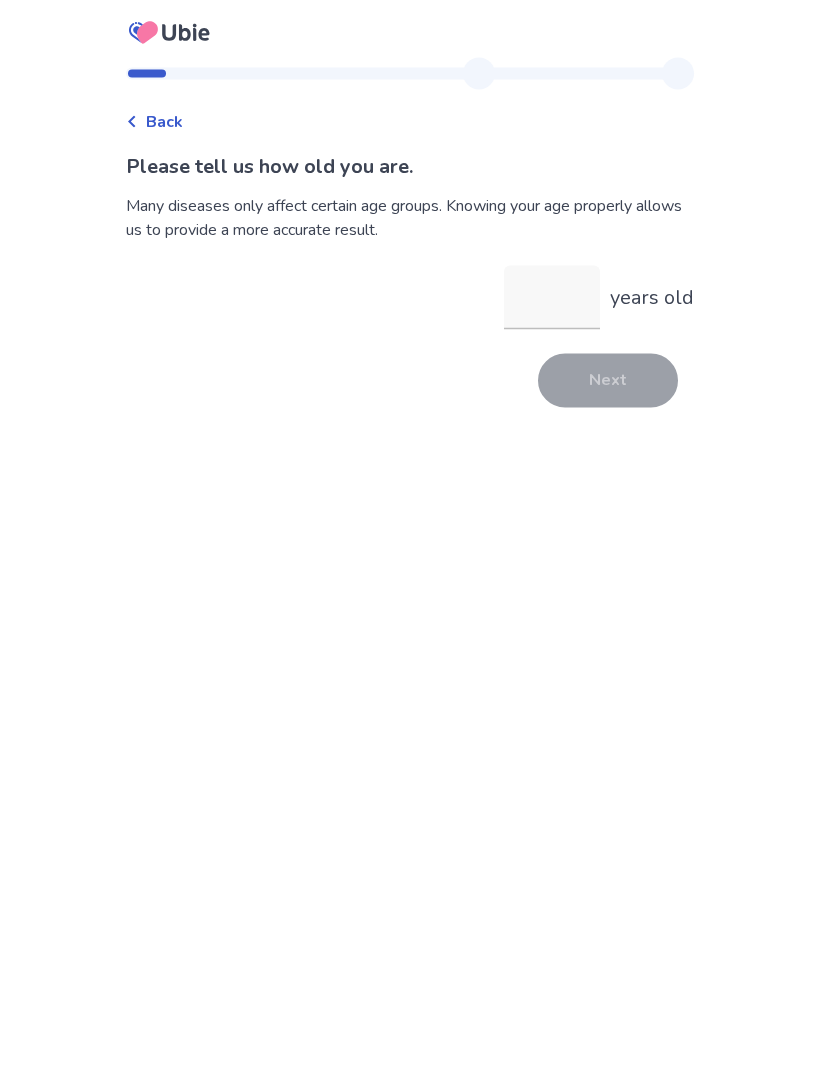 click on "years old" at bounding box center (552, 298) 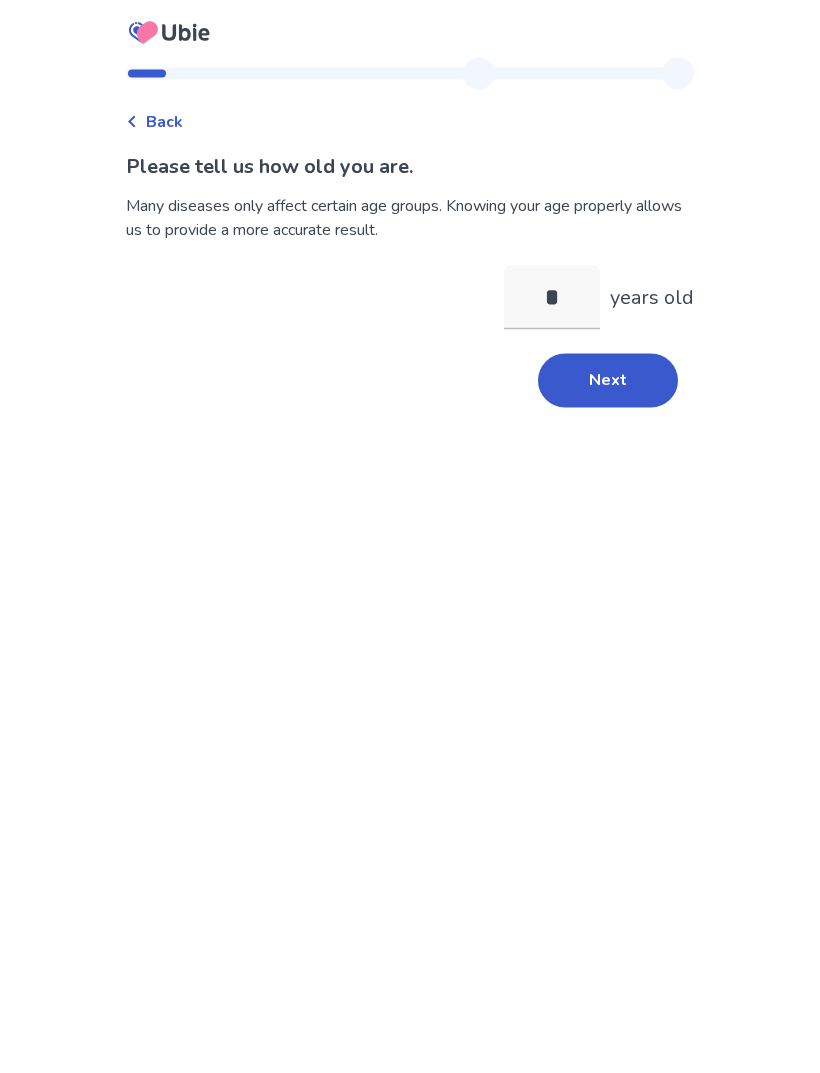 type on "**" 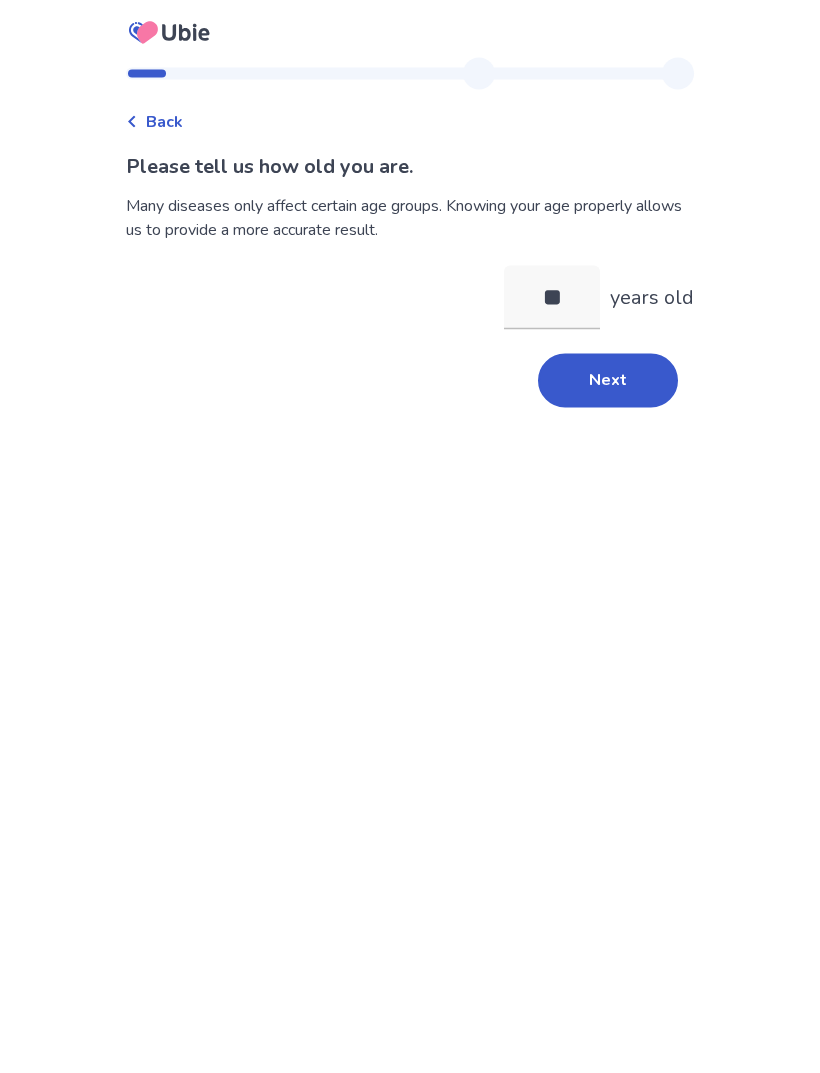 click on "Next" at bounding box center [608, 381] 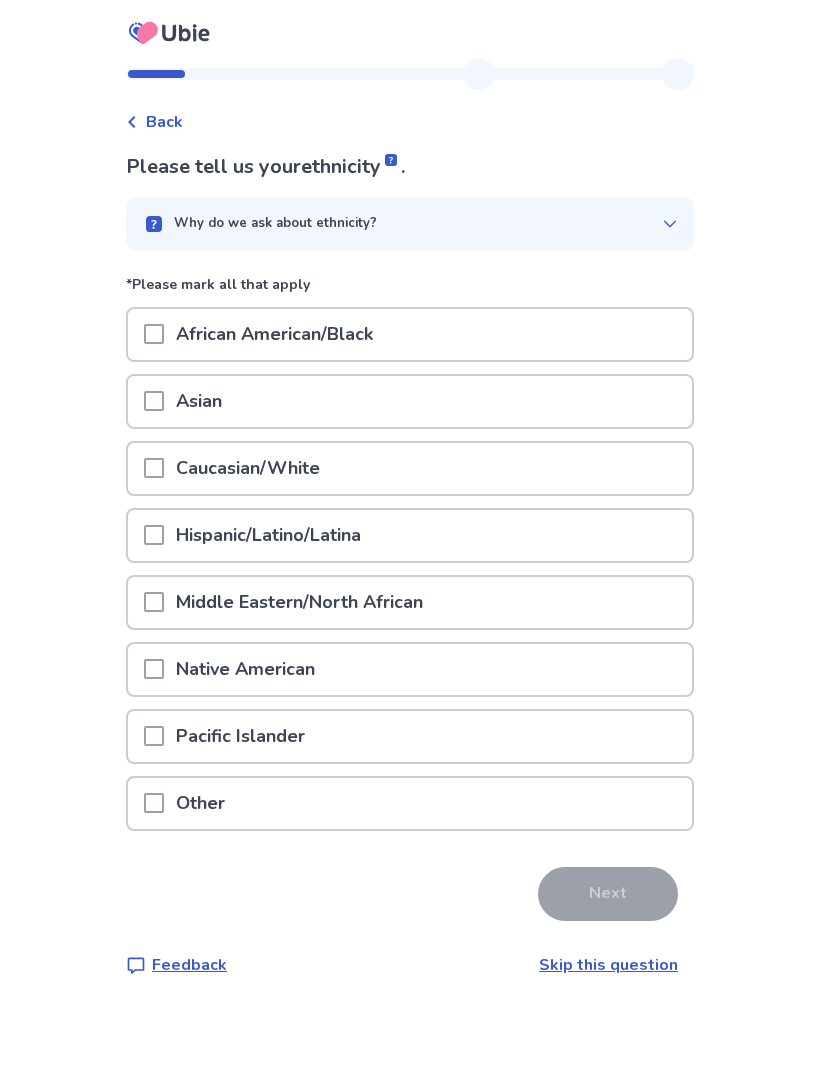 click on "Native American" at bounding box center (410, 669) 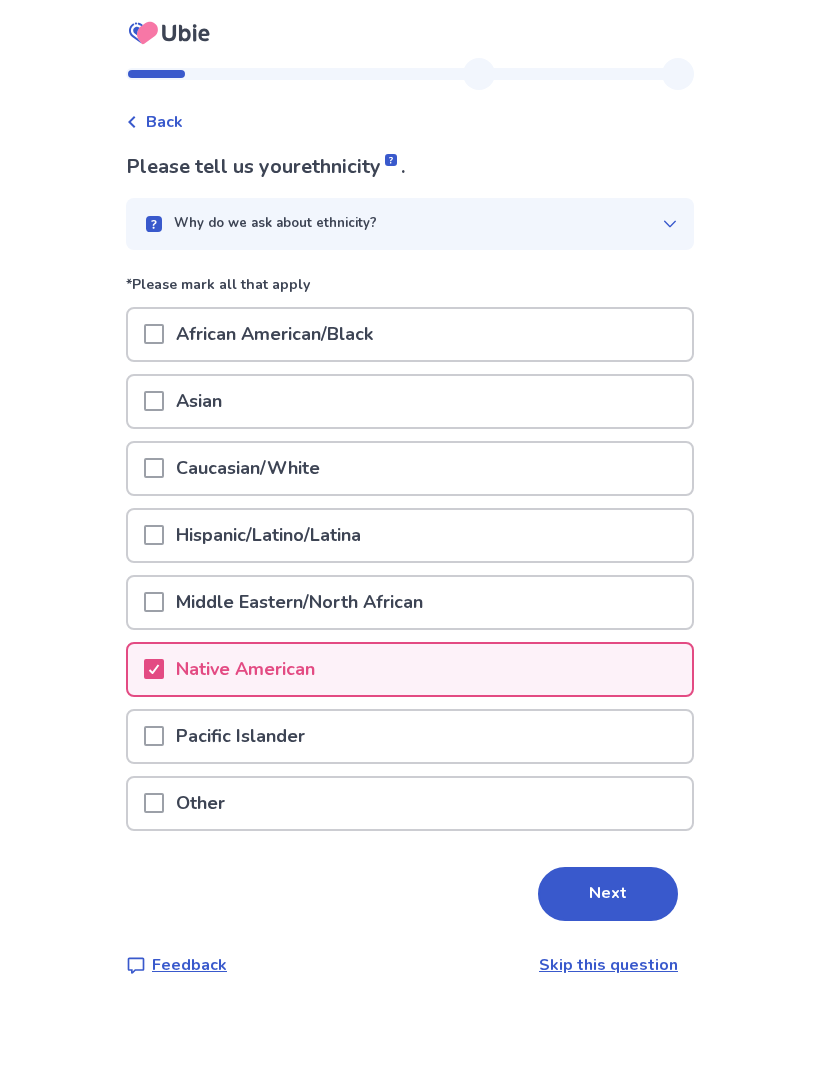click on "Caucasian/White" at bounding box center (410, 468) 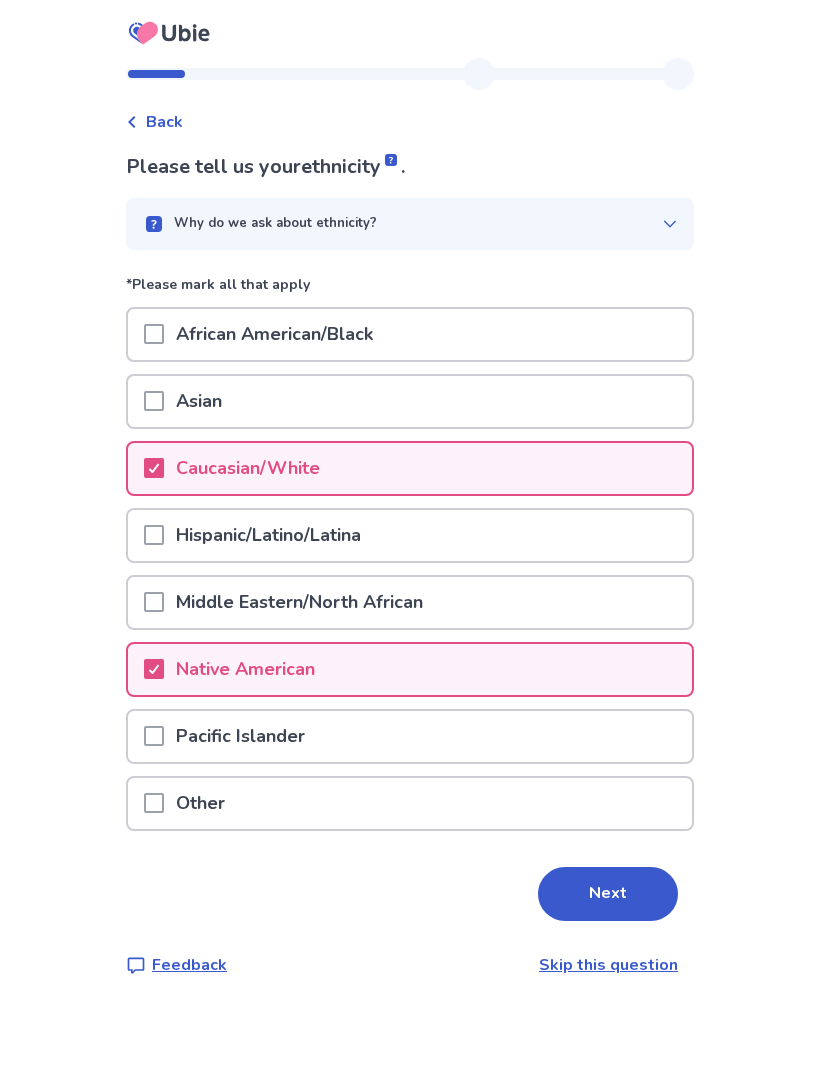 click on "Native American" at bounding box center (410, 669) 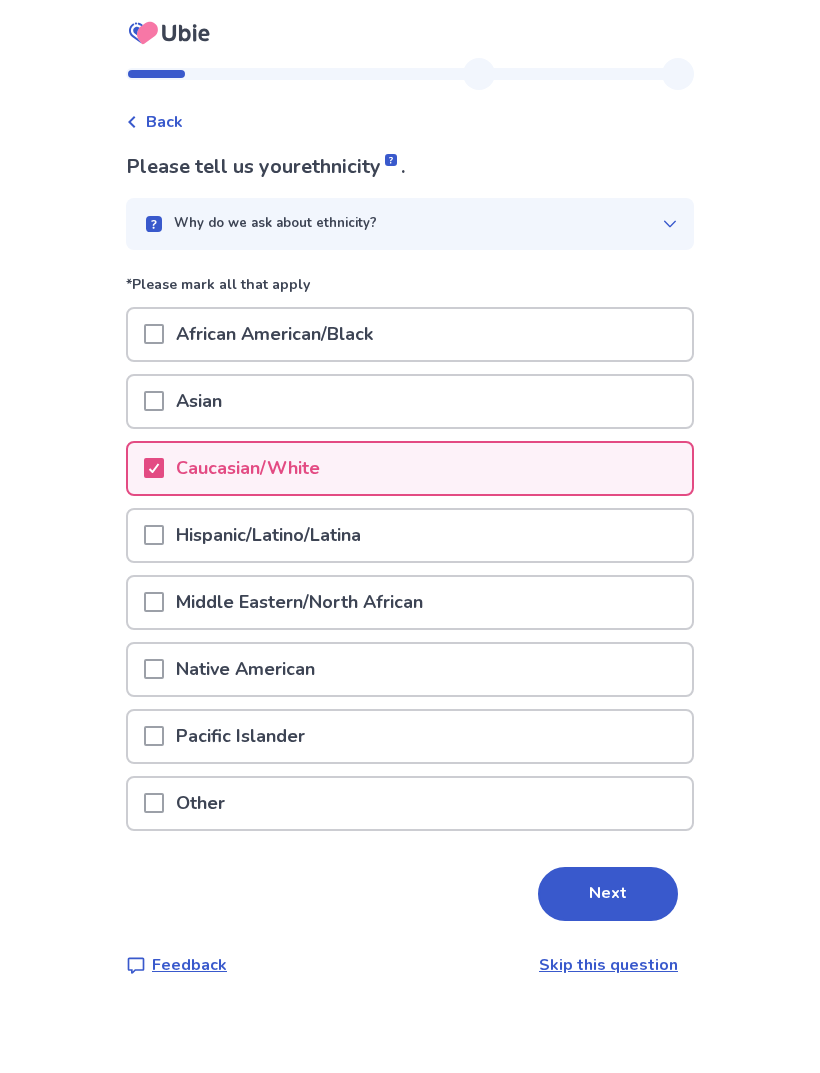 click on "Next" at bounding box center [608, 894] 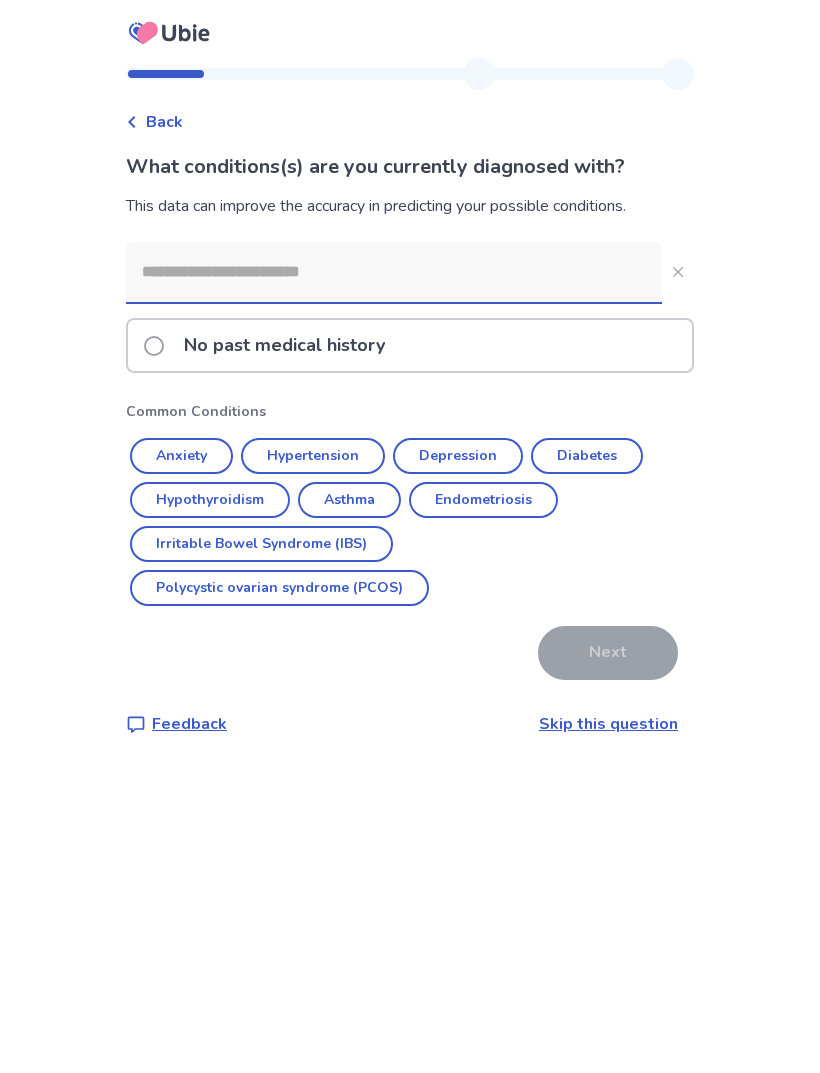 click on "Anxiety" at bounding box center [181, 456] 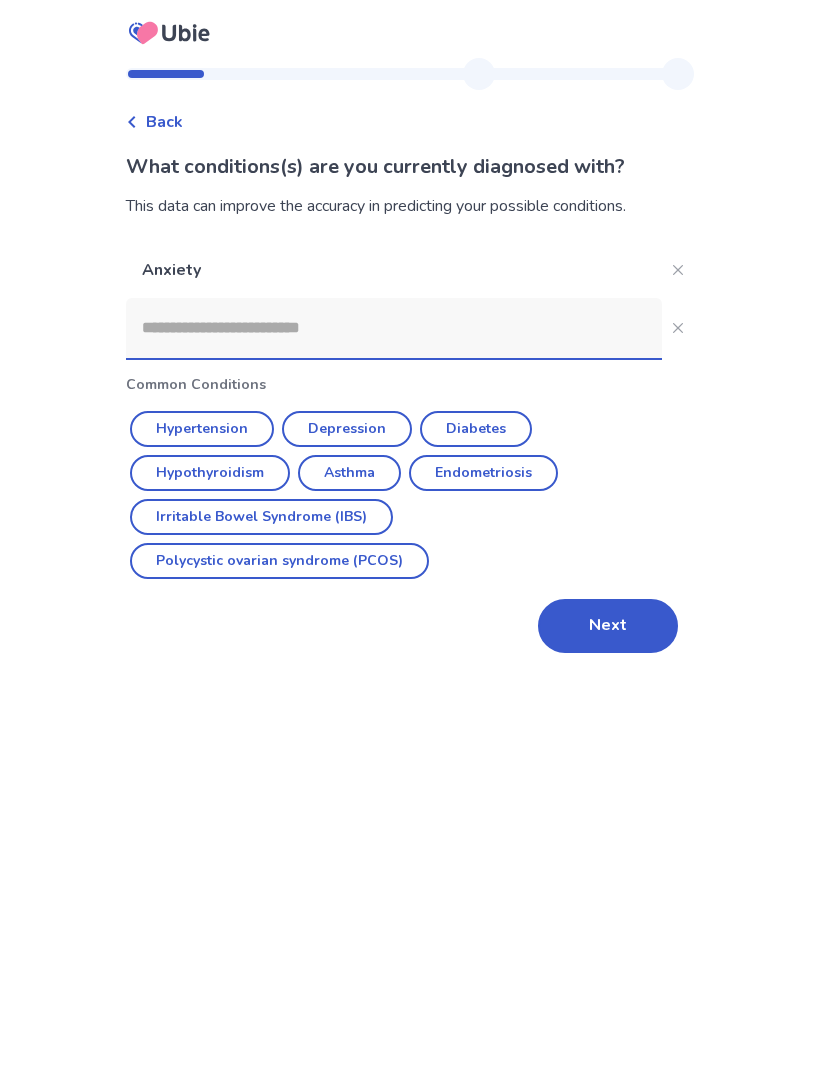 click on "Depression" at bounding box center (347, 429) 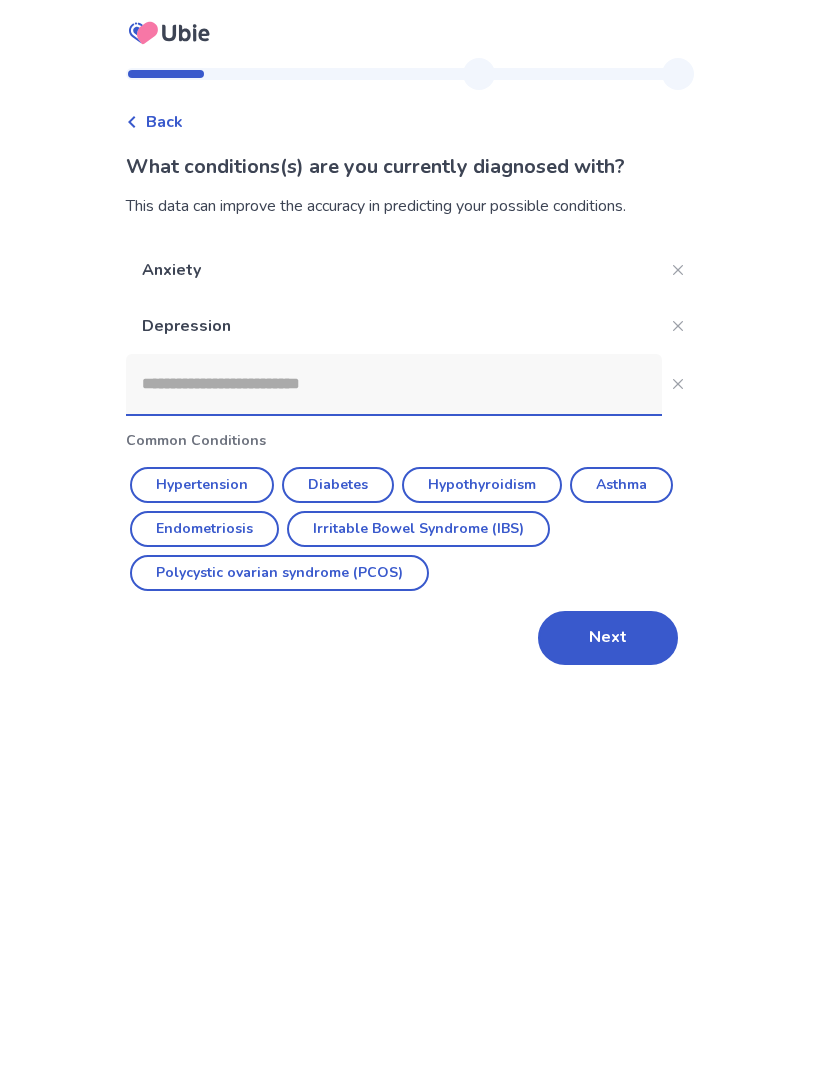 click on "Next" at bounding box center [608, 638] 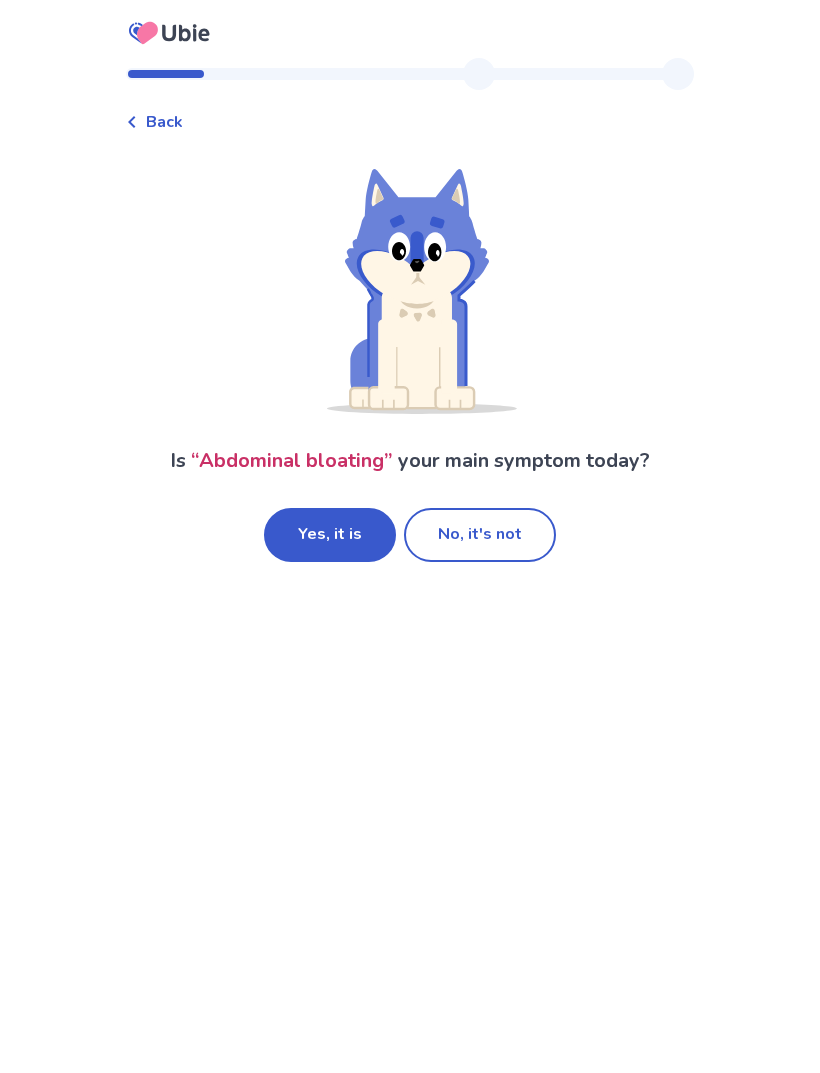 click on "No, it's not" at bounding box center (480, 535) 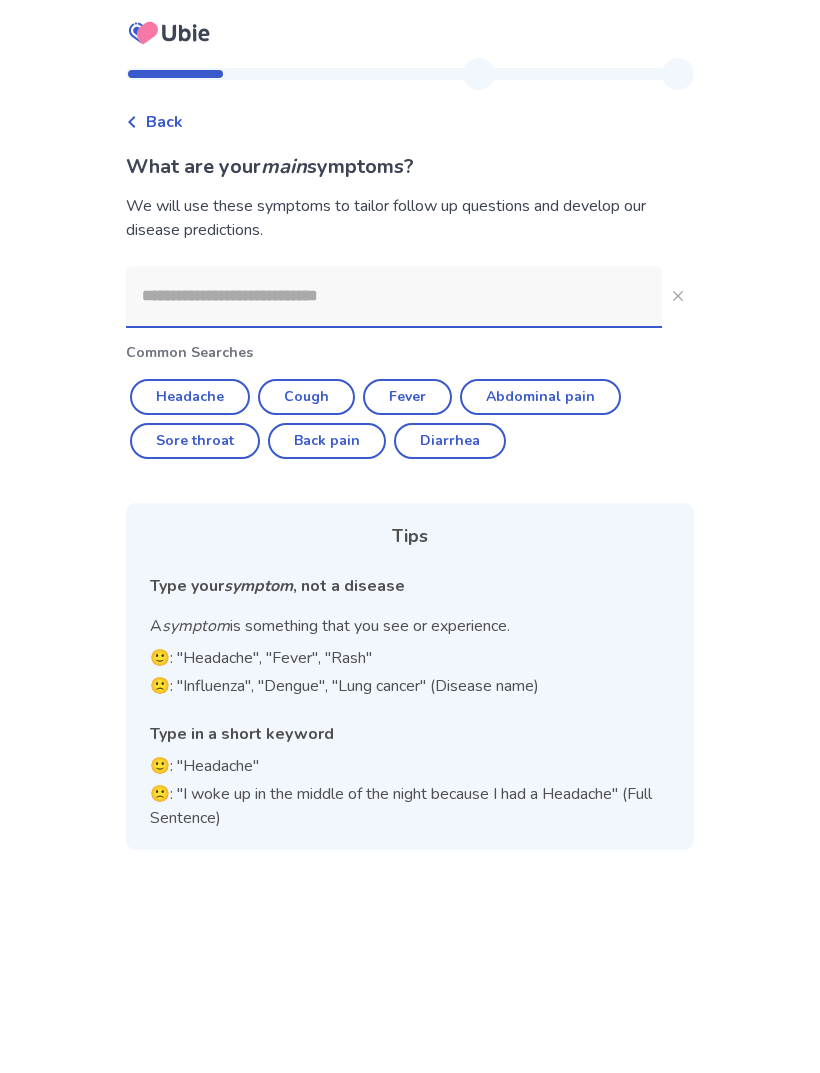 click on "Headache" 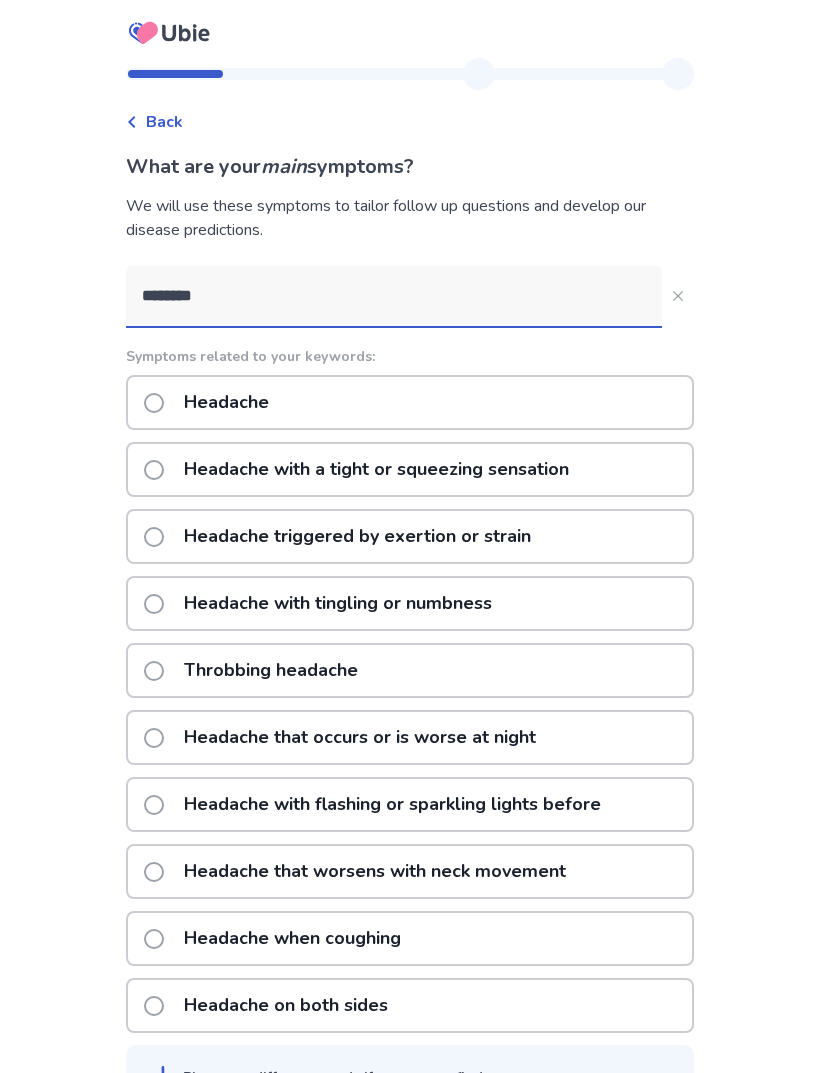 click on "Headache with a tight or squeezing sensation" 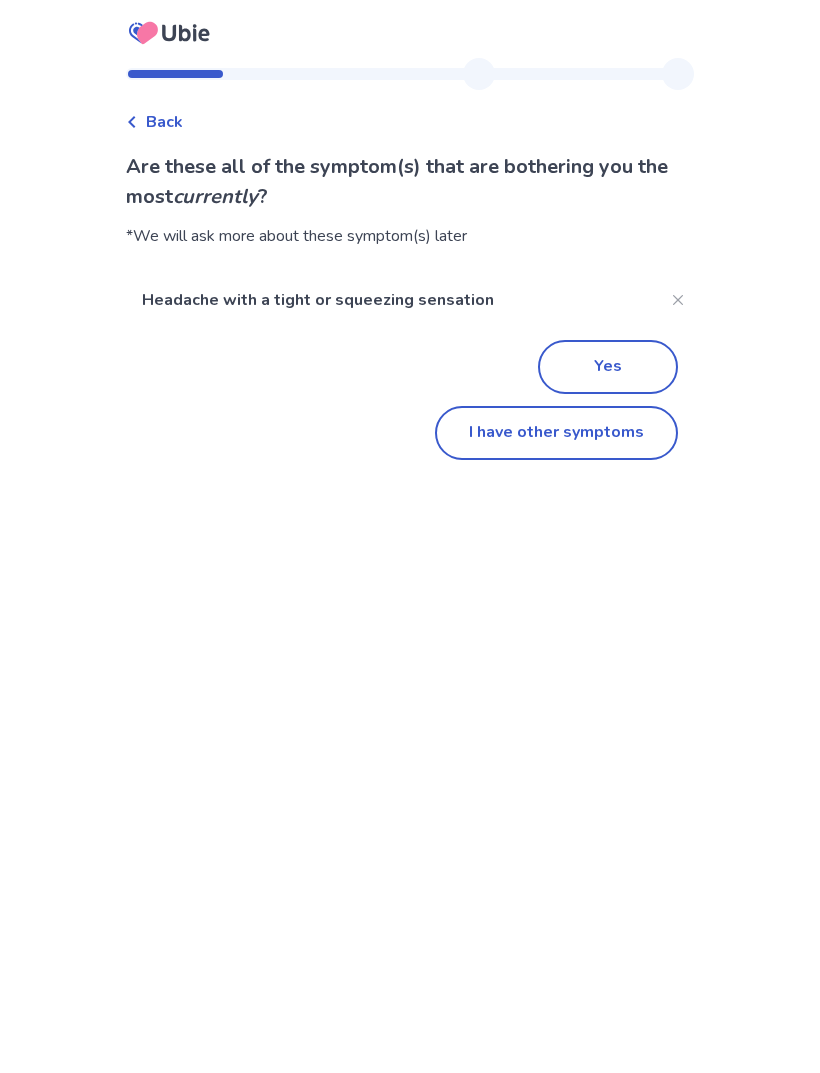 click on "I have other symptoms" 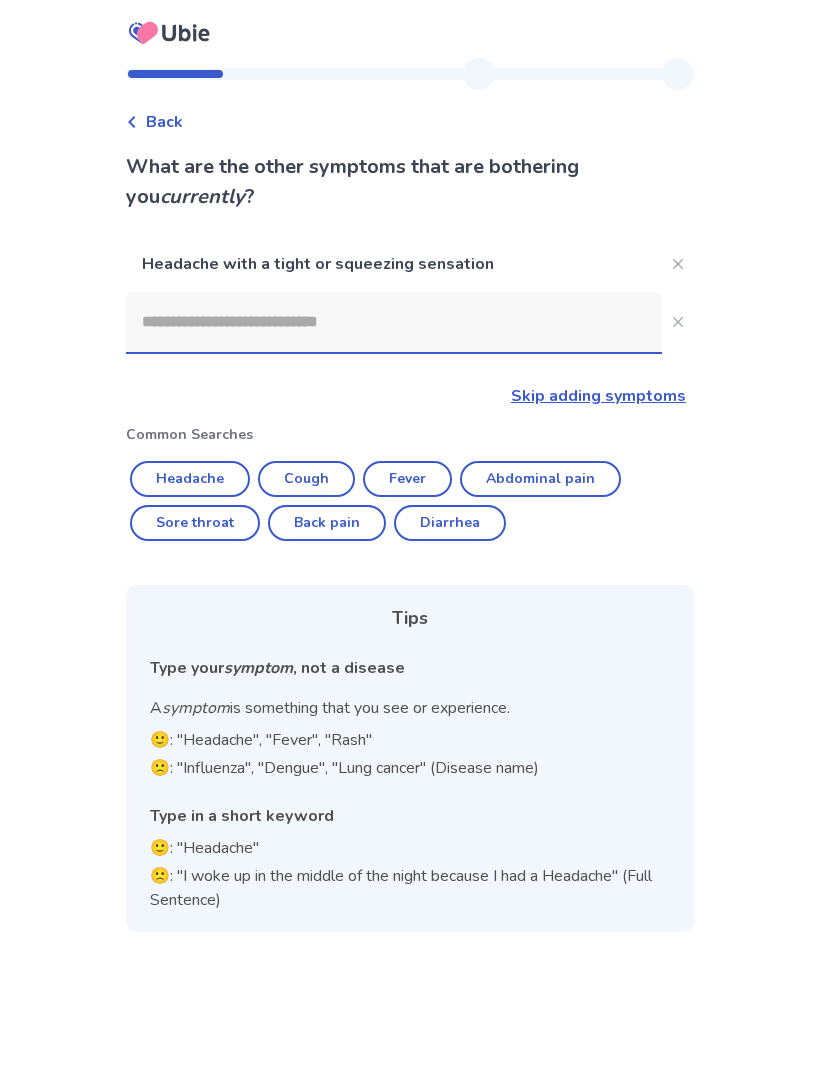 click on "Abdominal pain" 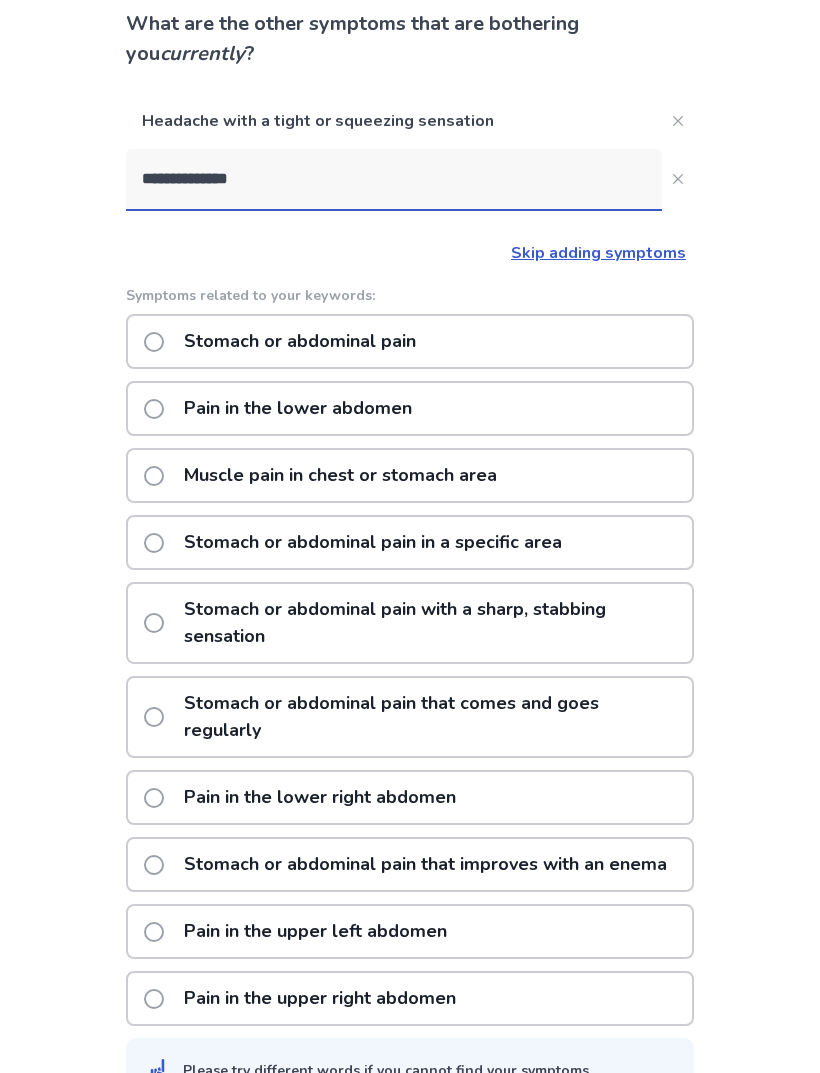 scroll, scrollTop: 157, scrollLeft: 0, axis: vertical 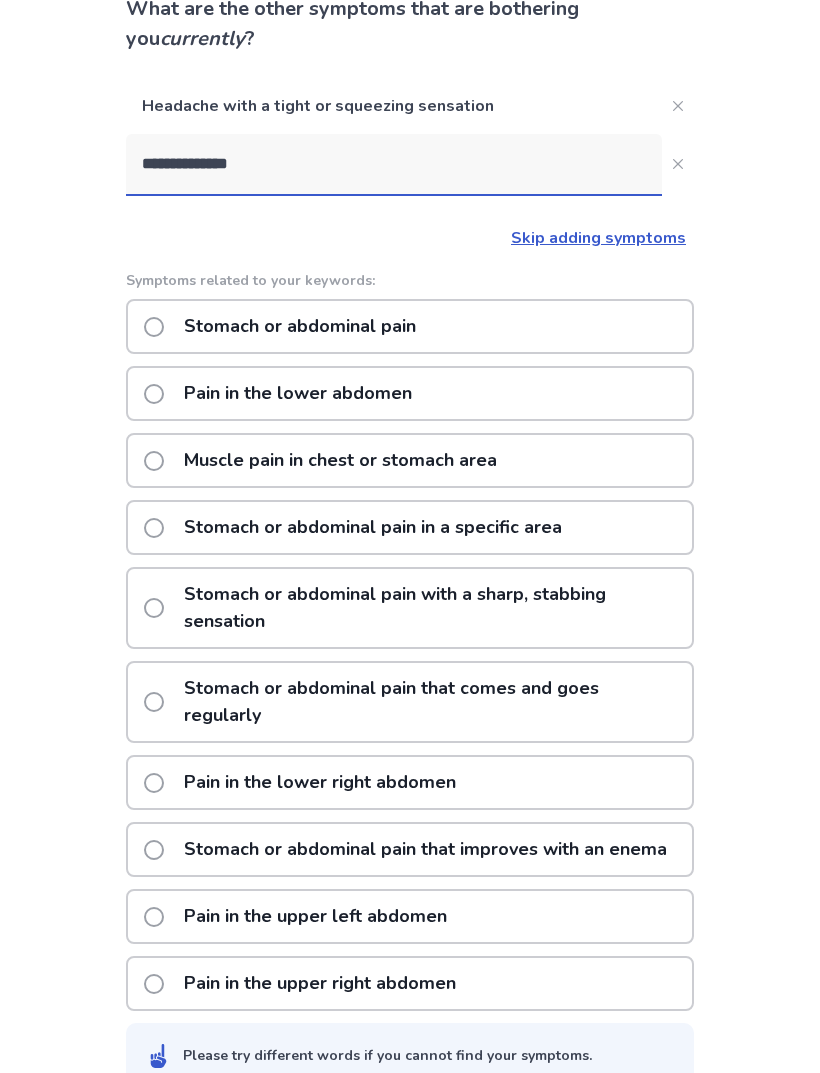 click on "Stomach or abdominal pain in a specific area" 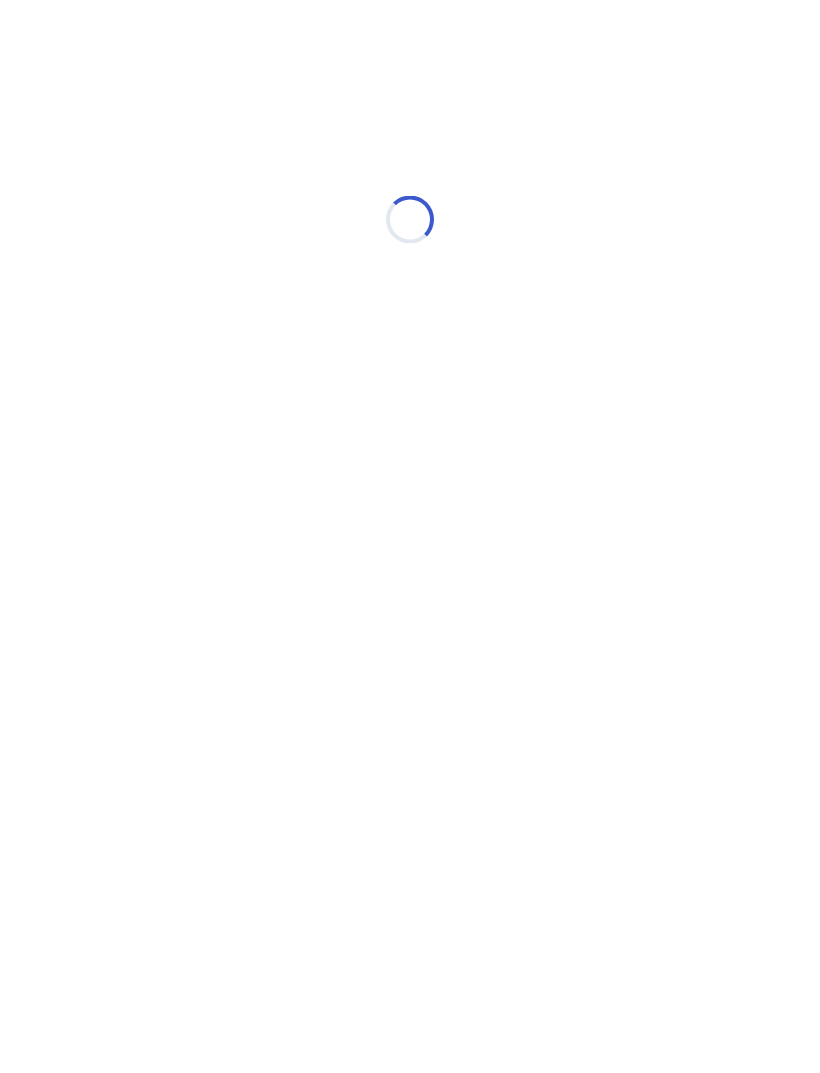 scroll, scrollTop: 0, scrollLeft: 0, axis: both 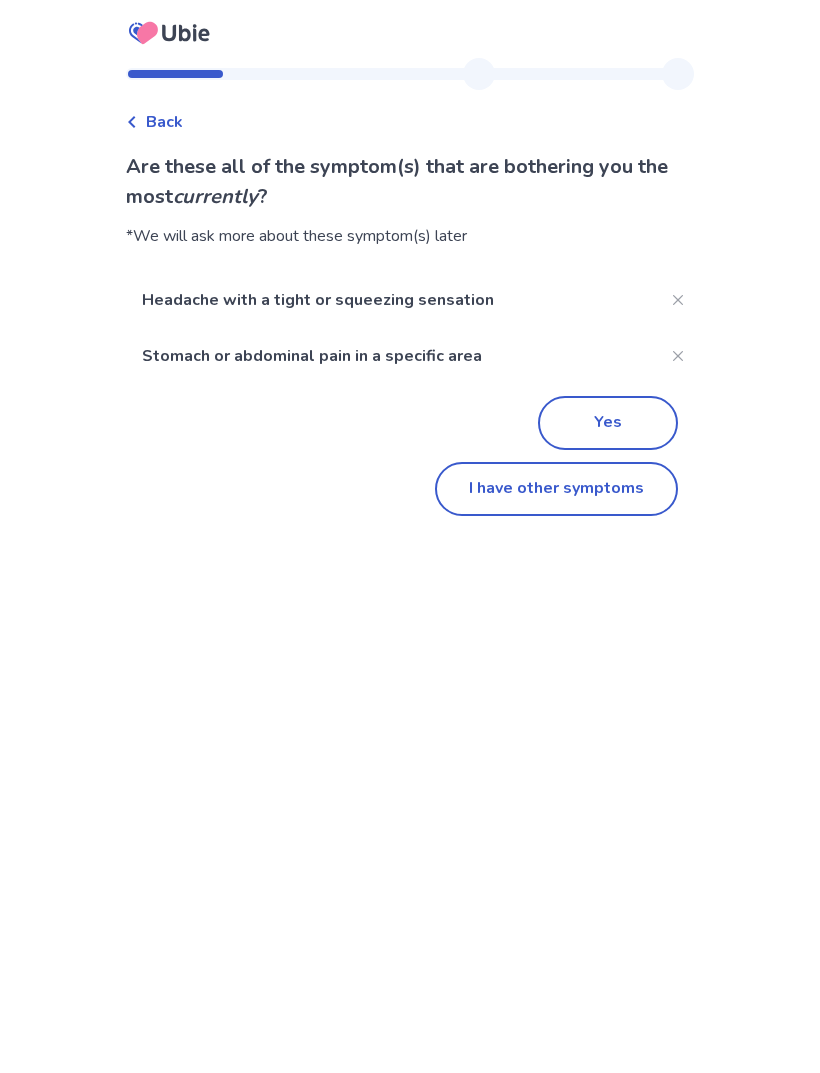 click on "Yes" 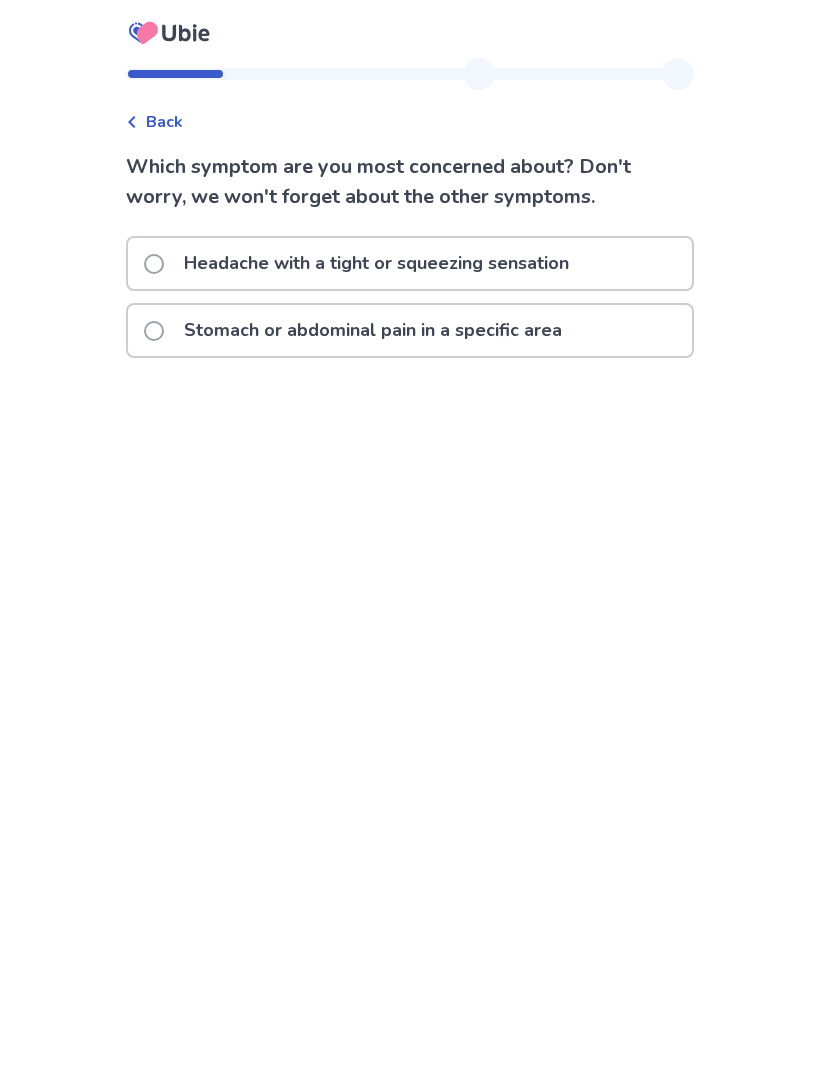 click on "Headache with a tight or squeezing sensation" 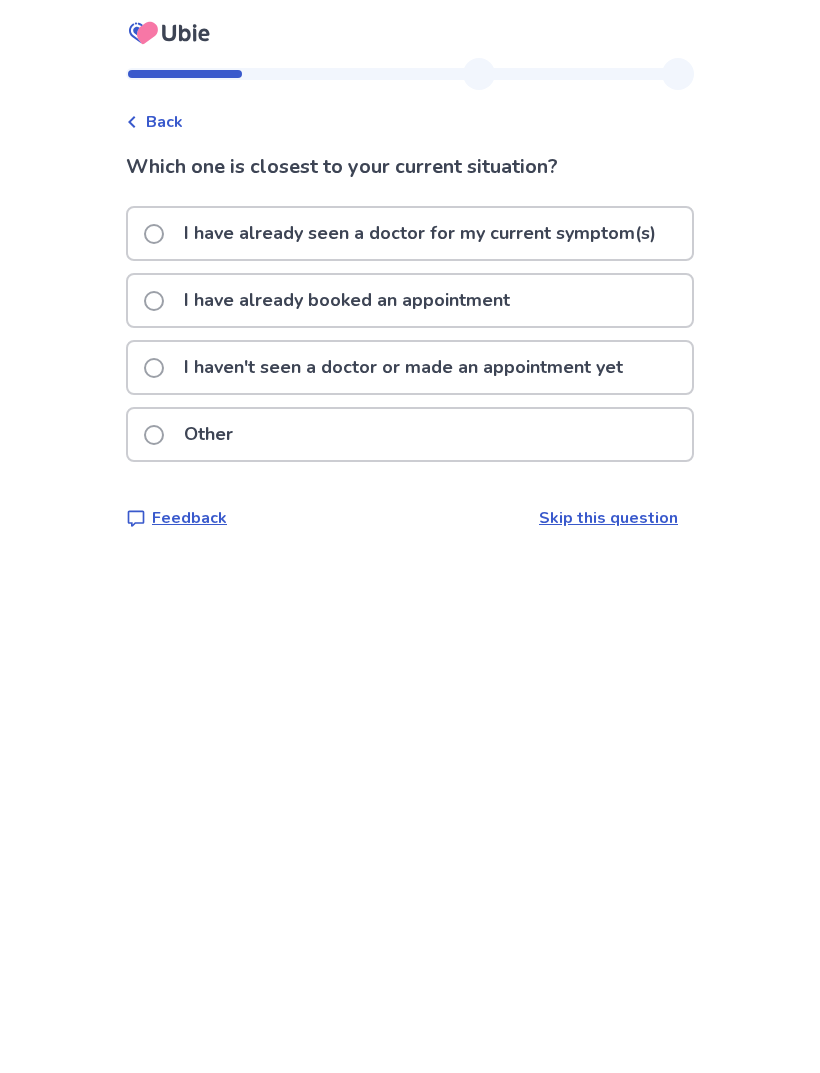 click on "Other" at bounding box center (410, 434) 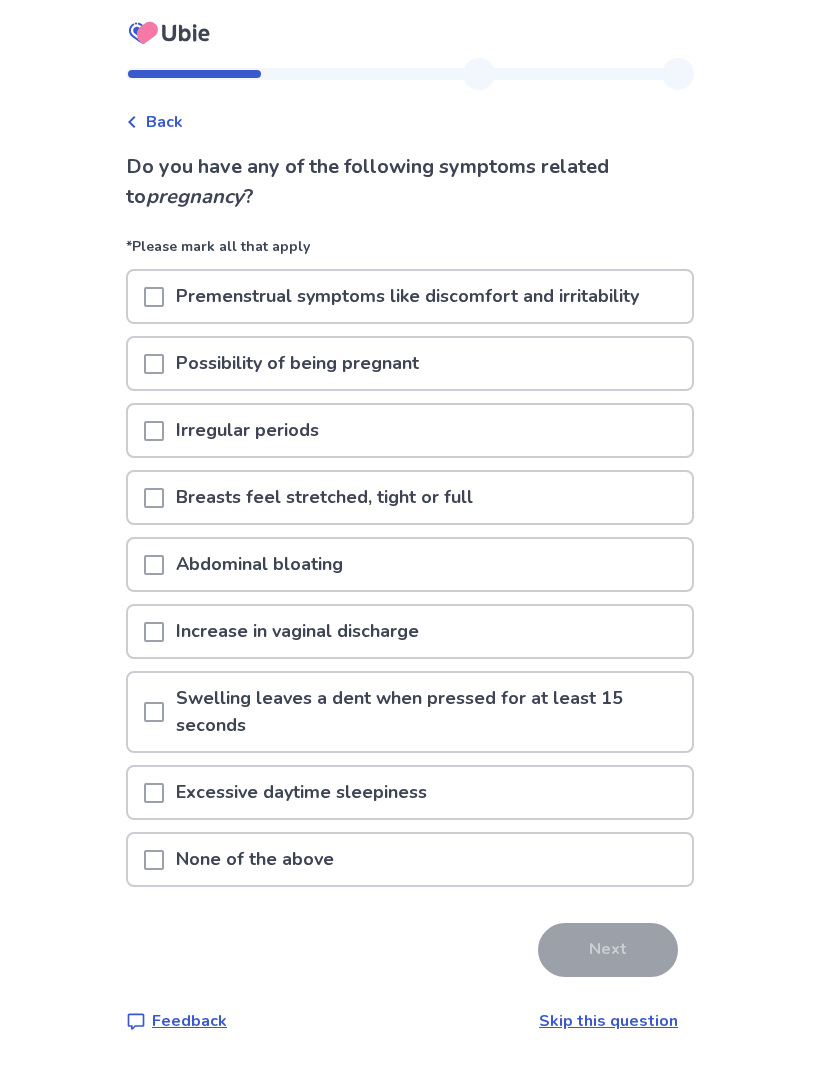 click on "Irregular periods" at bounding box center [410, 430] 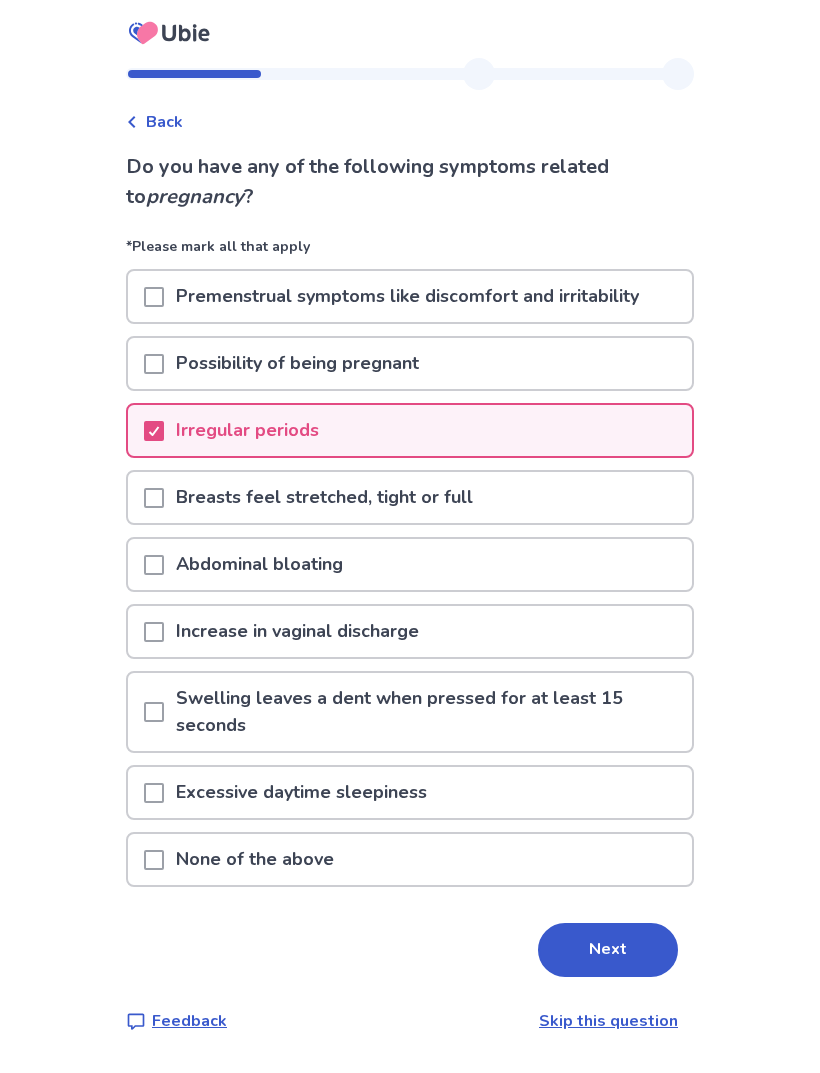 click on "Premenstrual symptoms like discomfort and irritability" at bounding box center (407, 296) 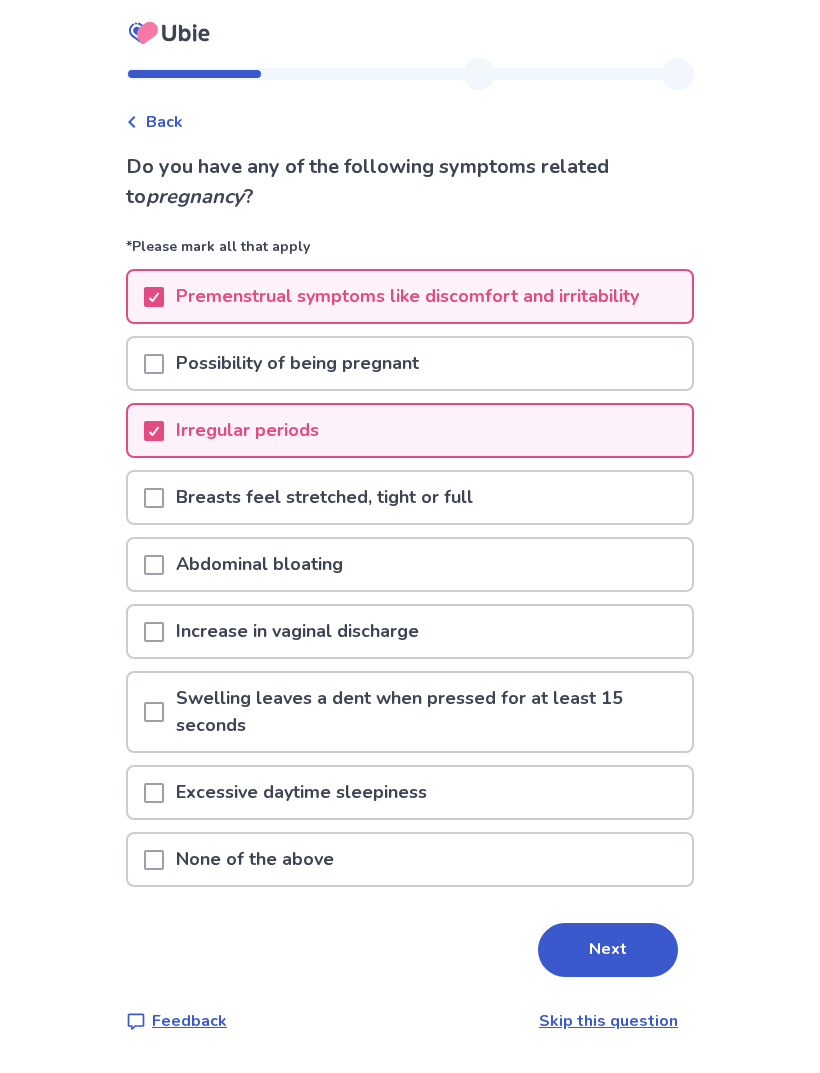 click on "Premenstrual symptoms like discomfort and irritability" at bounding box center (407, 296) 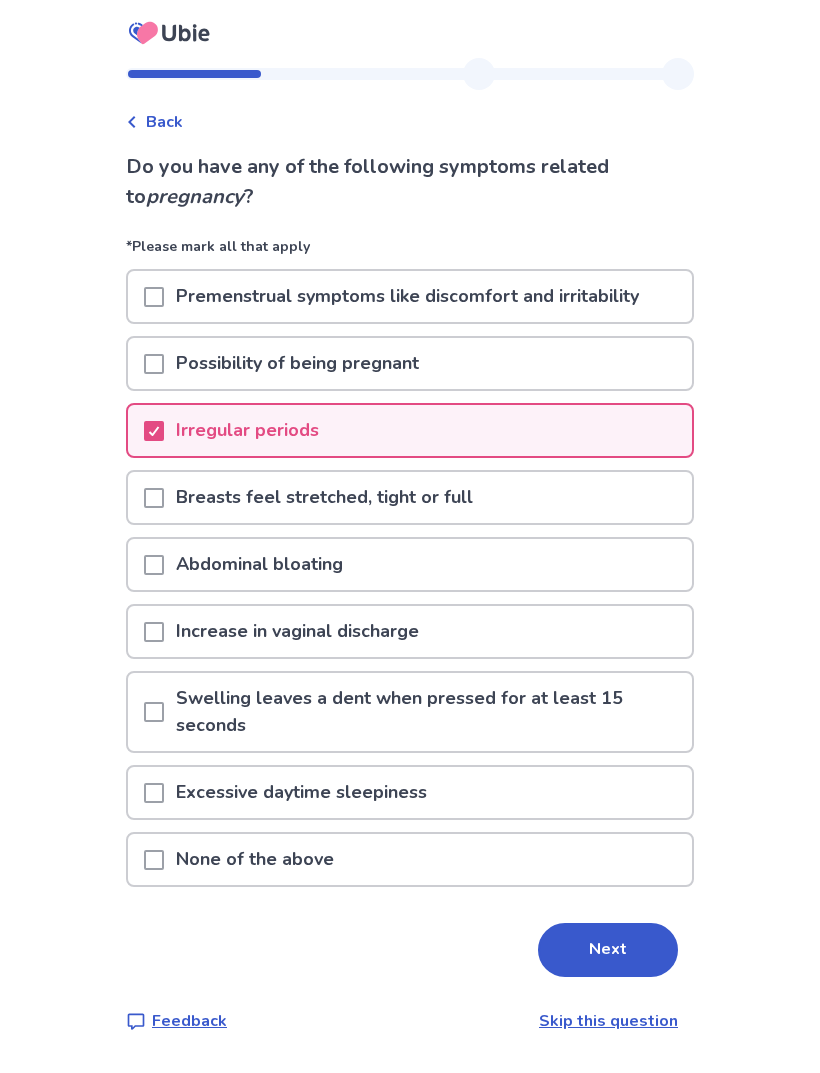 click on "Premenstrual symptoms like discomfort and irritability" at bounding box center (407, 296) 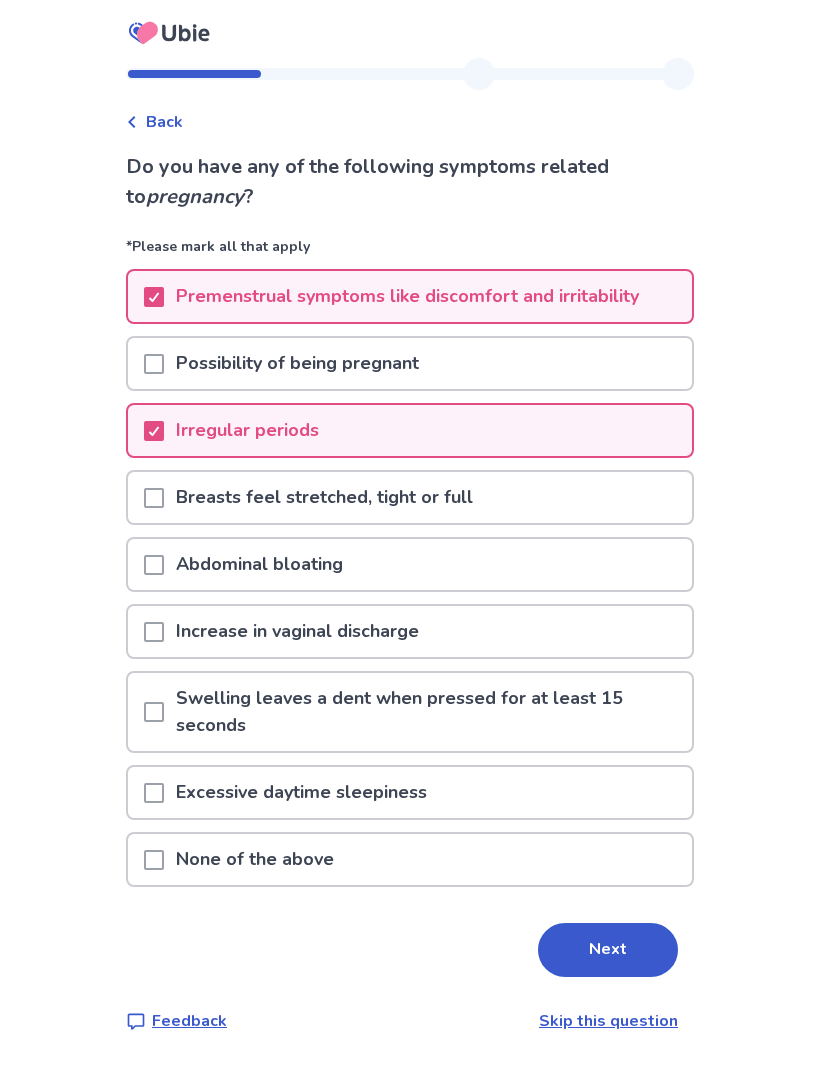 click on "Possibility of being pregnant" at bounding box center (410, 363) 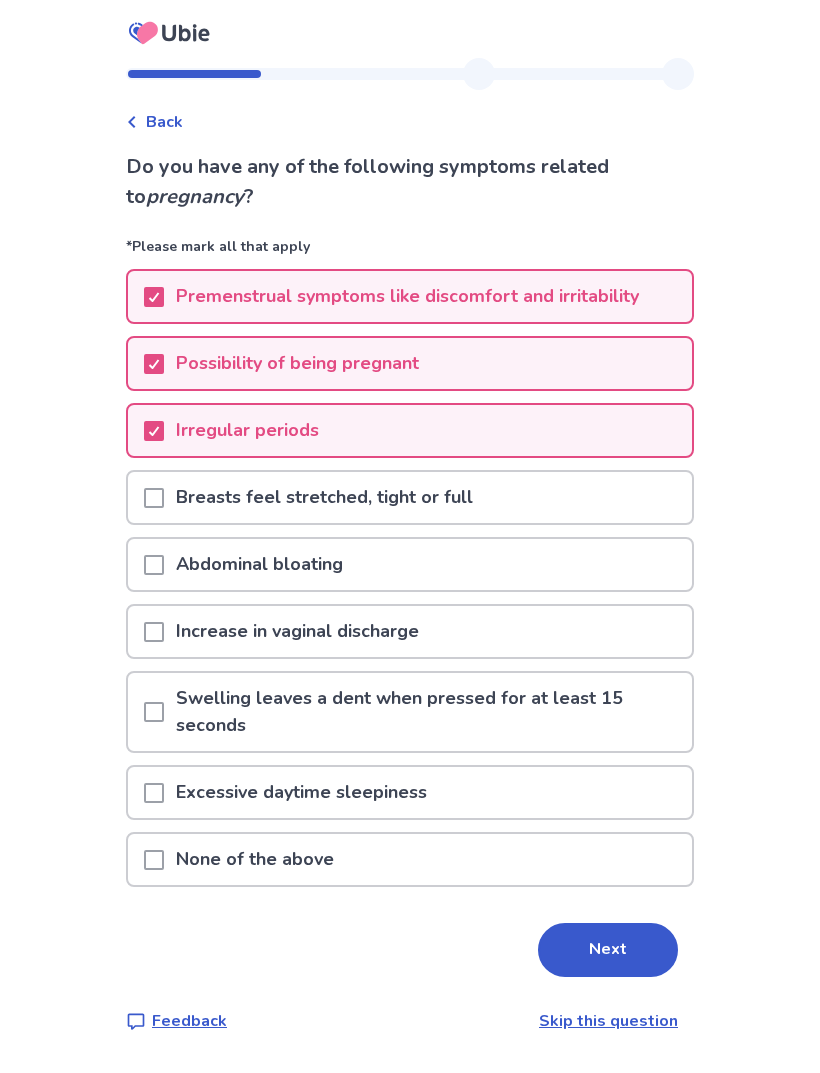 click on "Breasts feel stretched, tight or full" at bounding box center [410, 497] 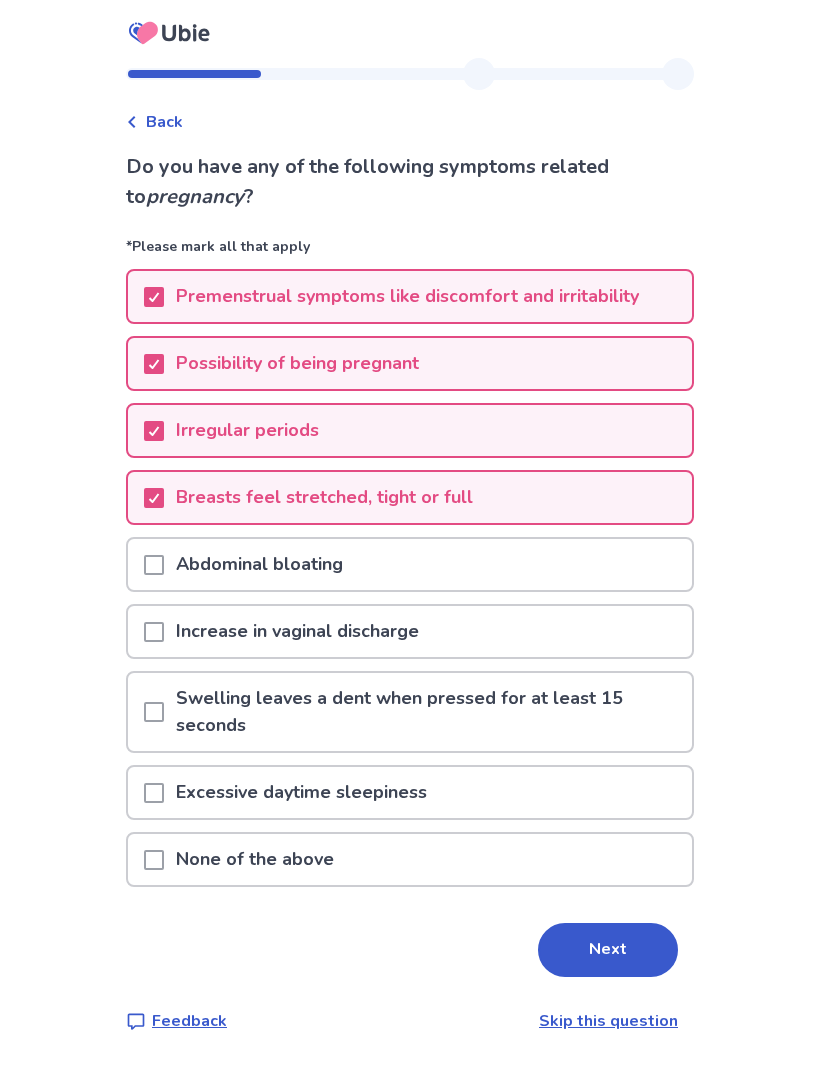 click on "Abdominal bloating" at bounding box center (410, 564) 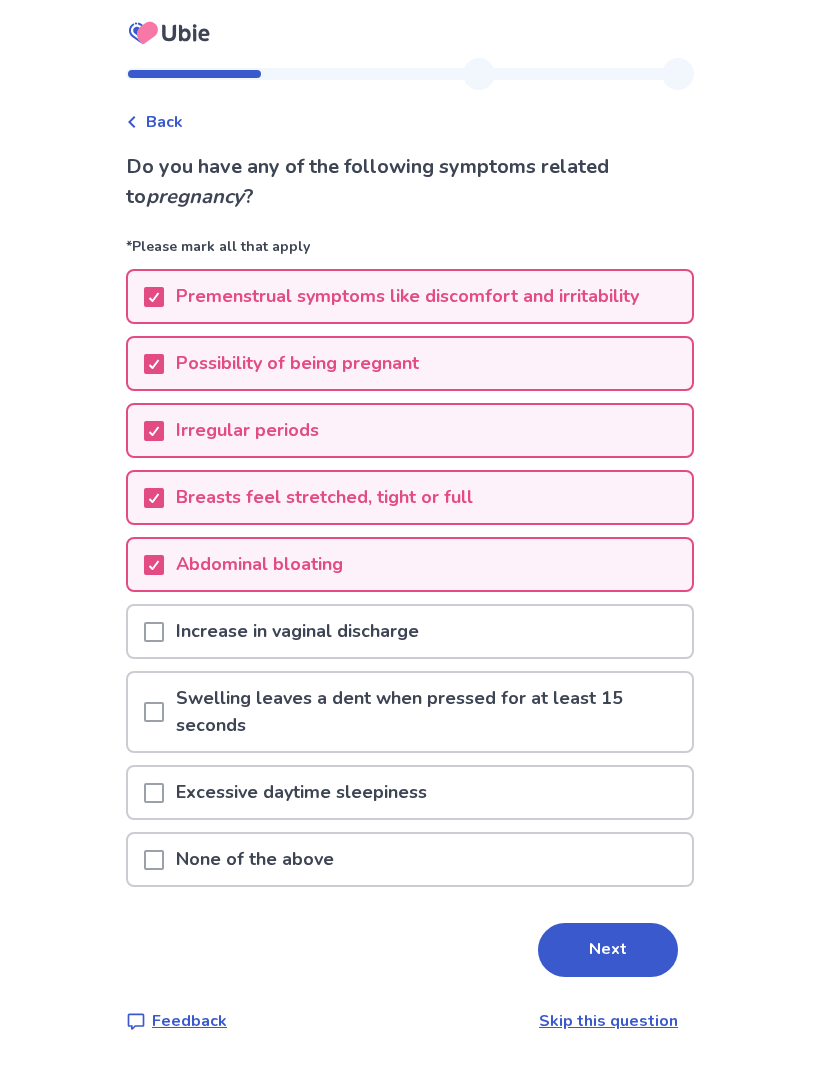 click on "Increase in vaginal discharge" at bounding box center [410, 631] 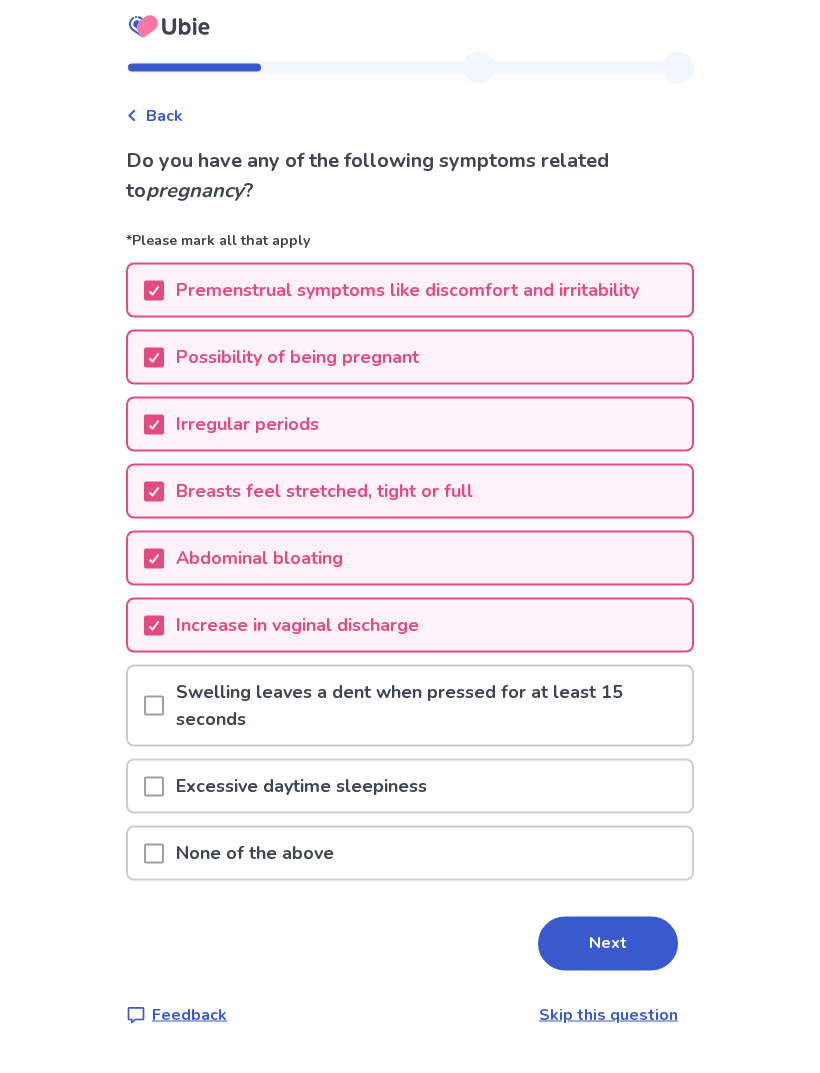scroll, scrollTop: 67, scrollLeft: 0, axis: vertical 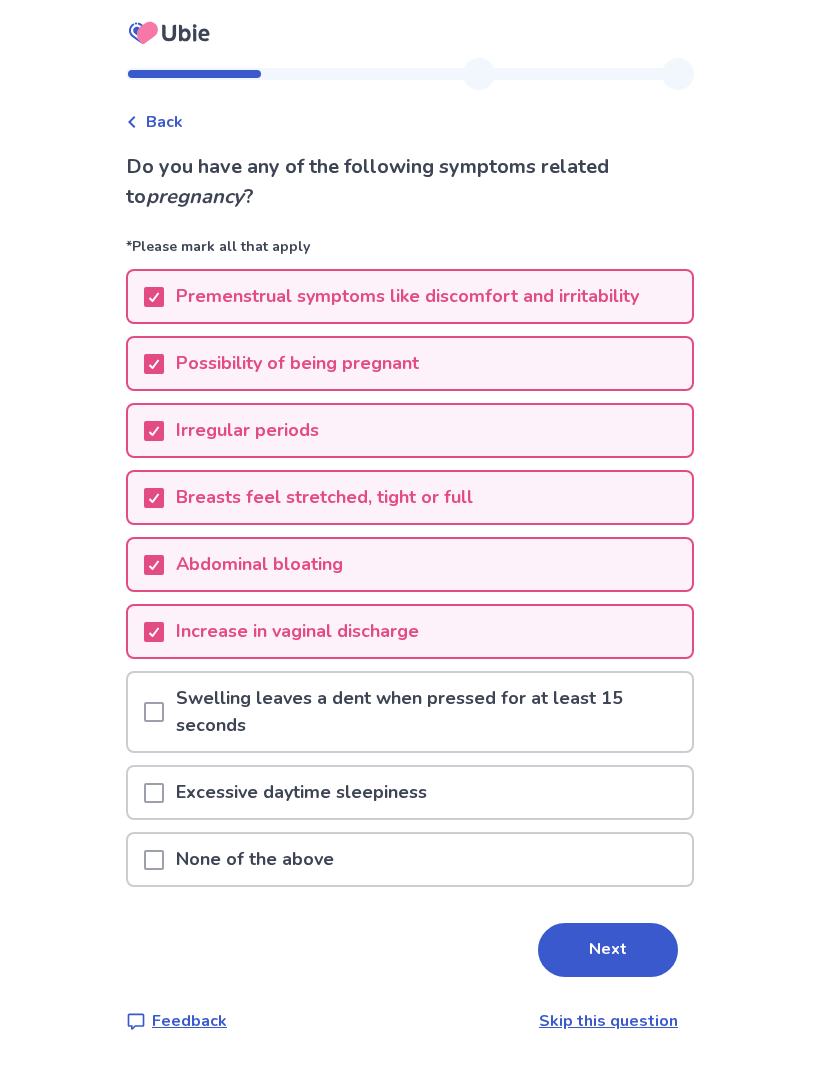 click on "Excessive daytime sleepiness" at bounding box center (301, 792) 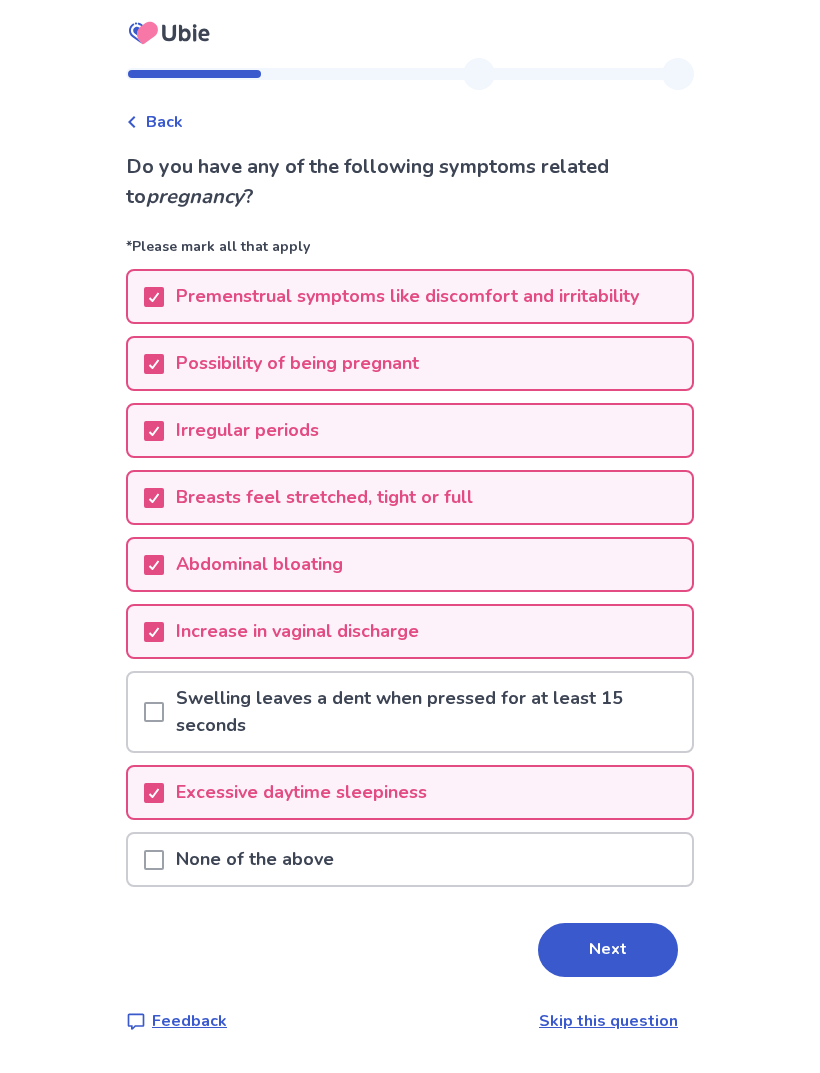 click on "Next" at bounding box center (608, 950) 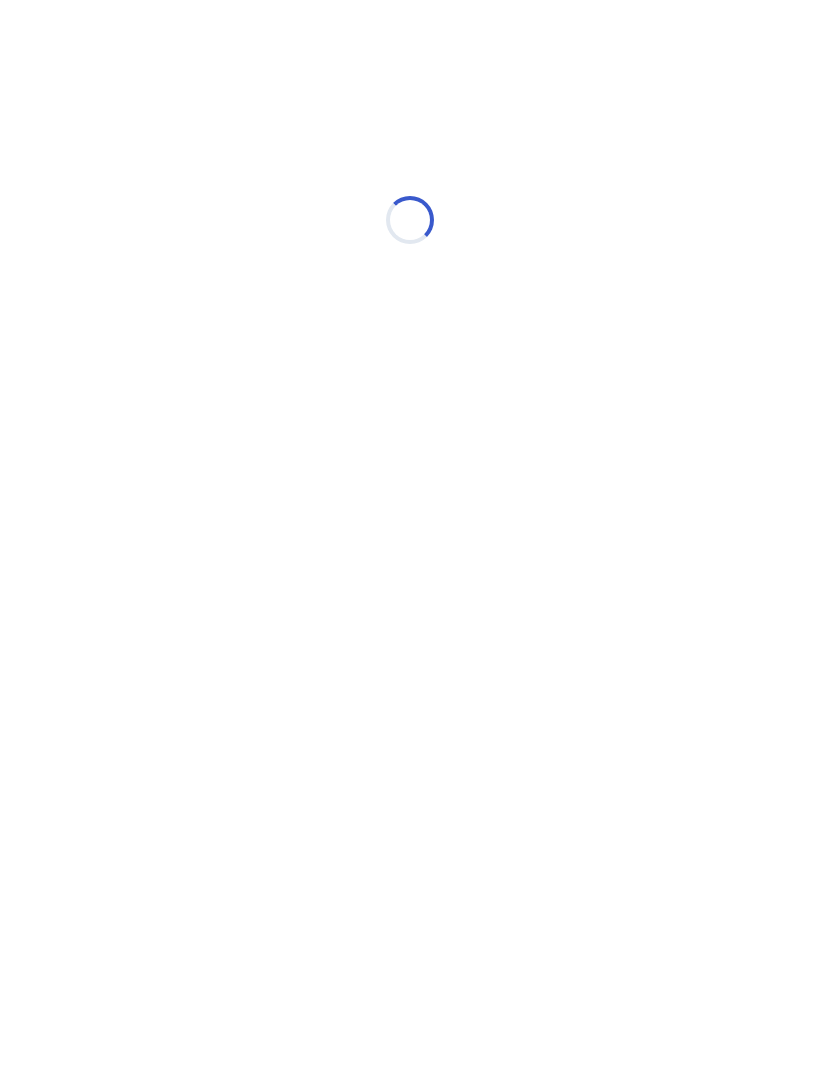 scroll, scrollTop: 0, scrollLeft: 0, axis: both 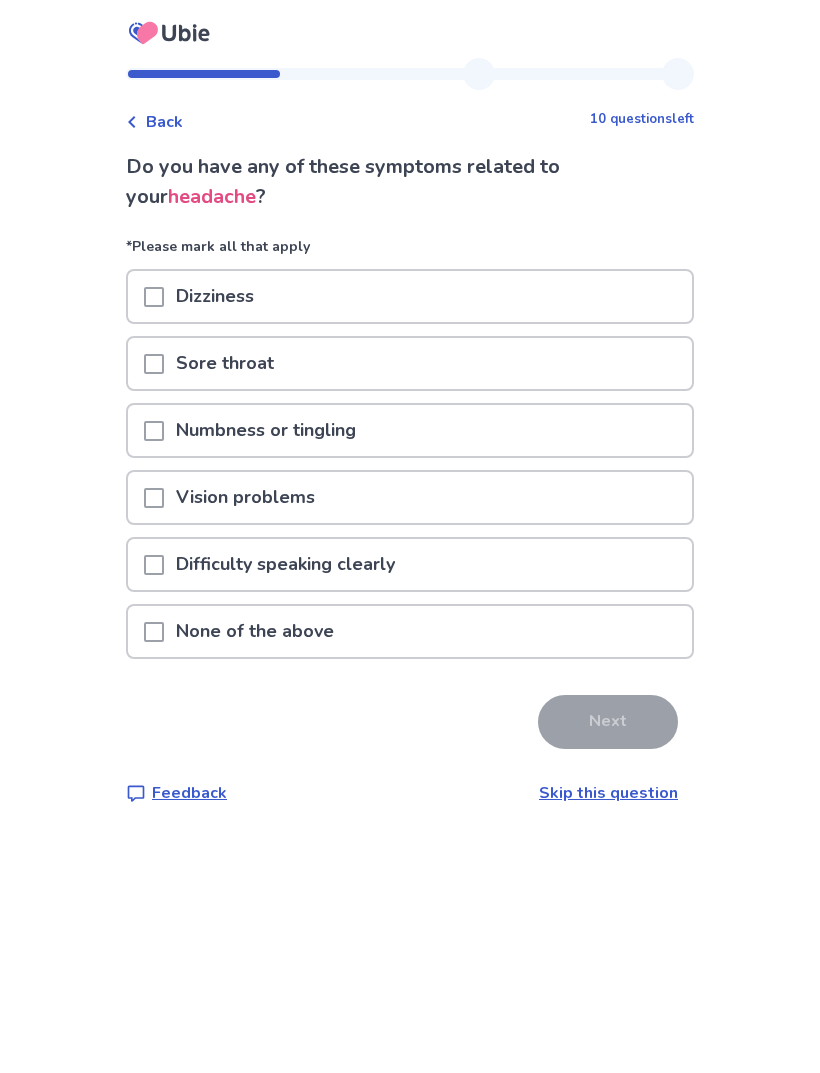 click on "Dizziness" at bounding box center [410, 296] 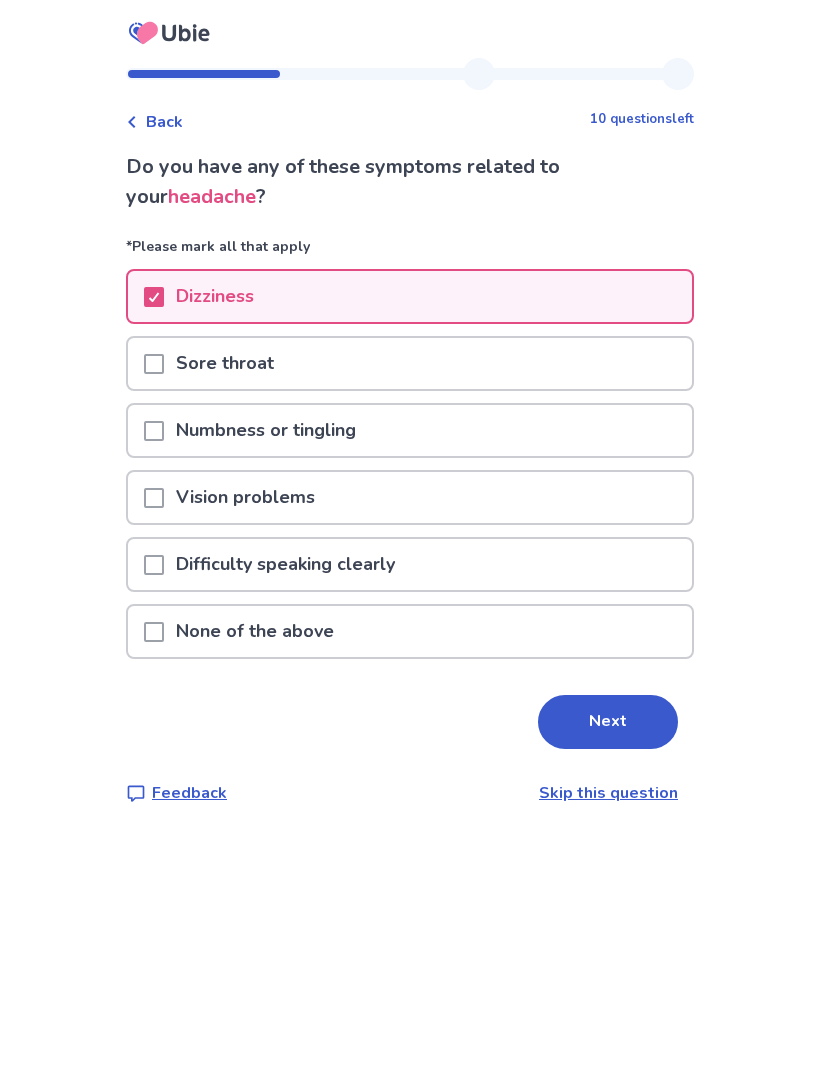click on "Vision problems" at bounding box center (410, 497) 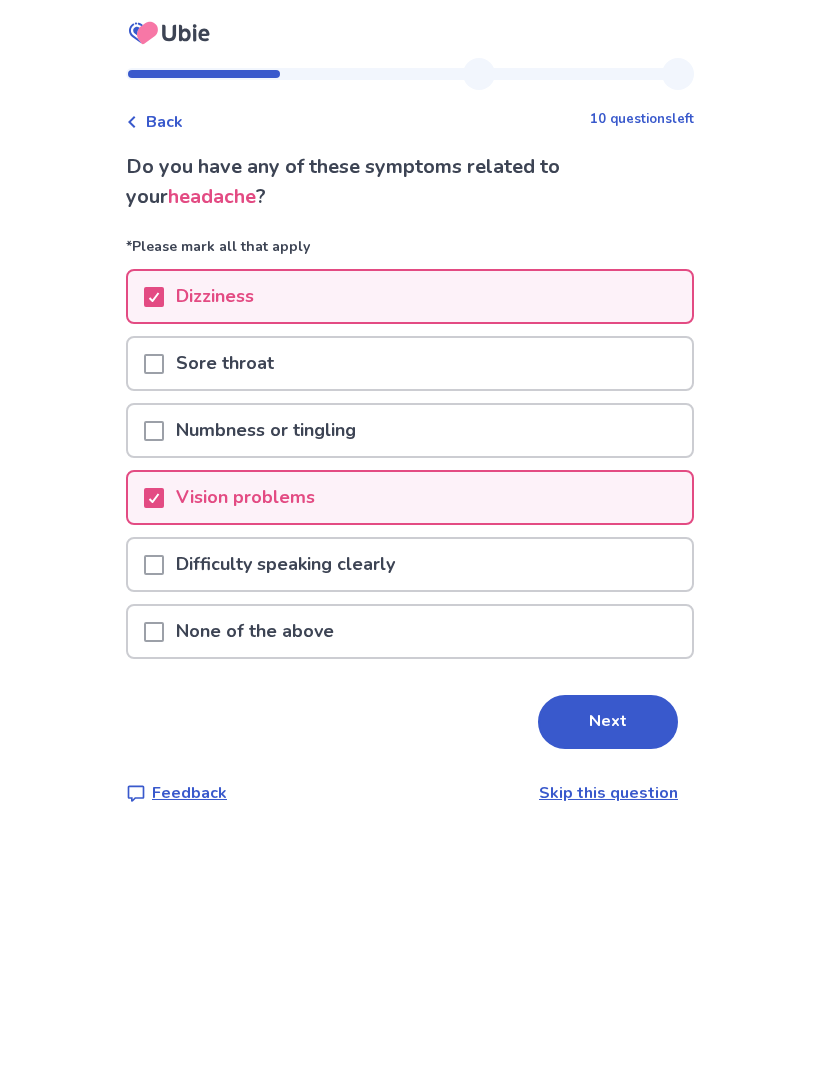 click on "Next" at bounding box center [608, 722] 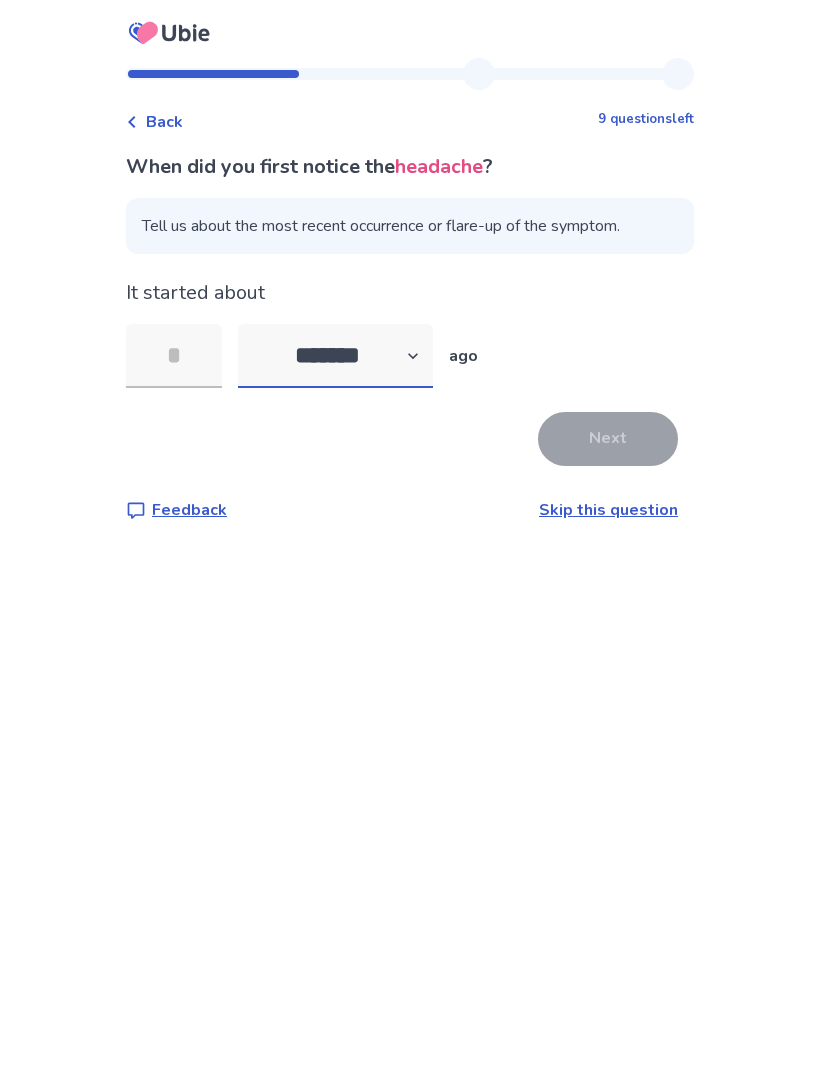click on "******* ****** ******* ******** *******" at bounding box center [335, 356] 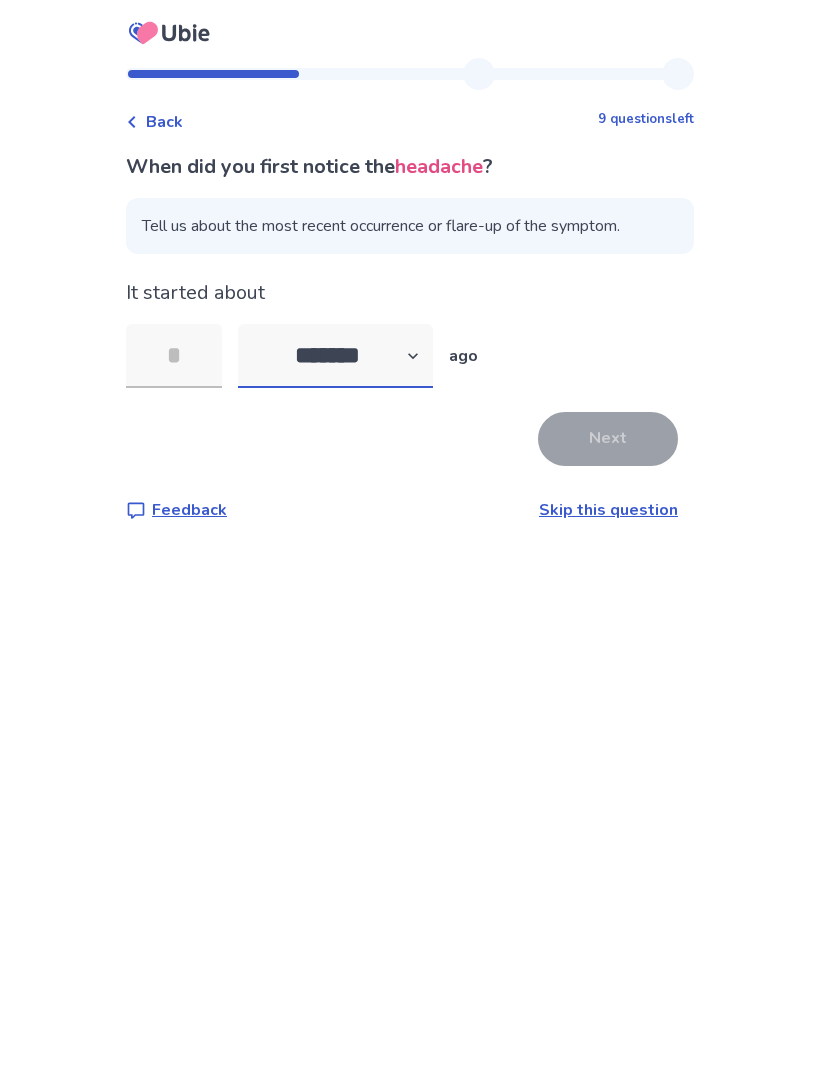 select on "*" 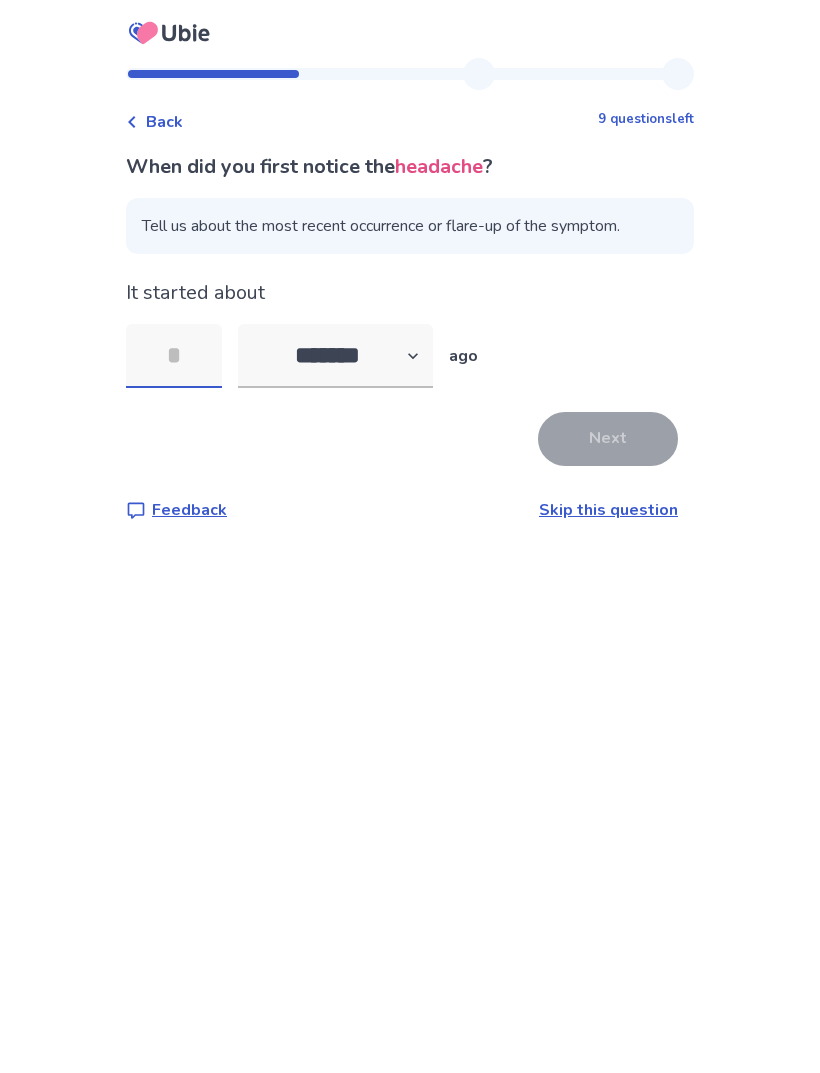 click at bounding box center [174, 356] 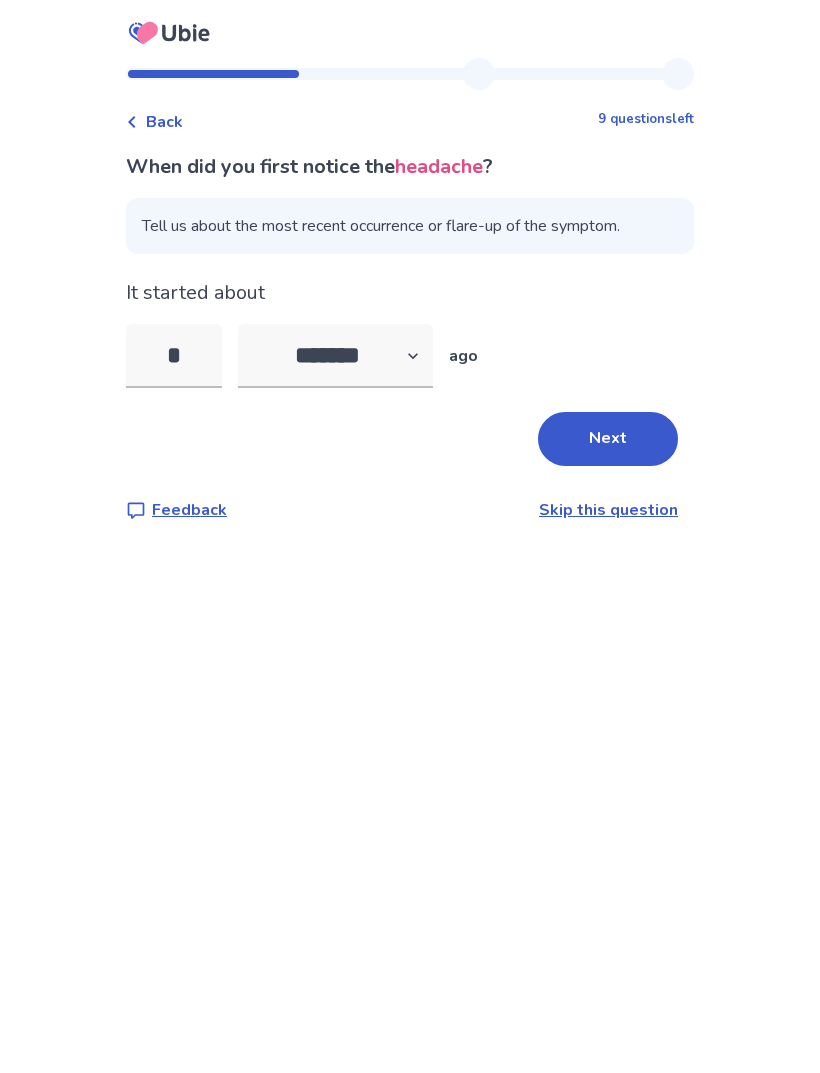 click on "Next" at bounding box center [608, 439] 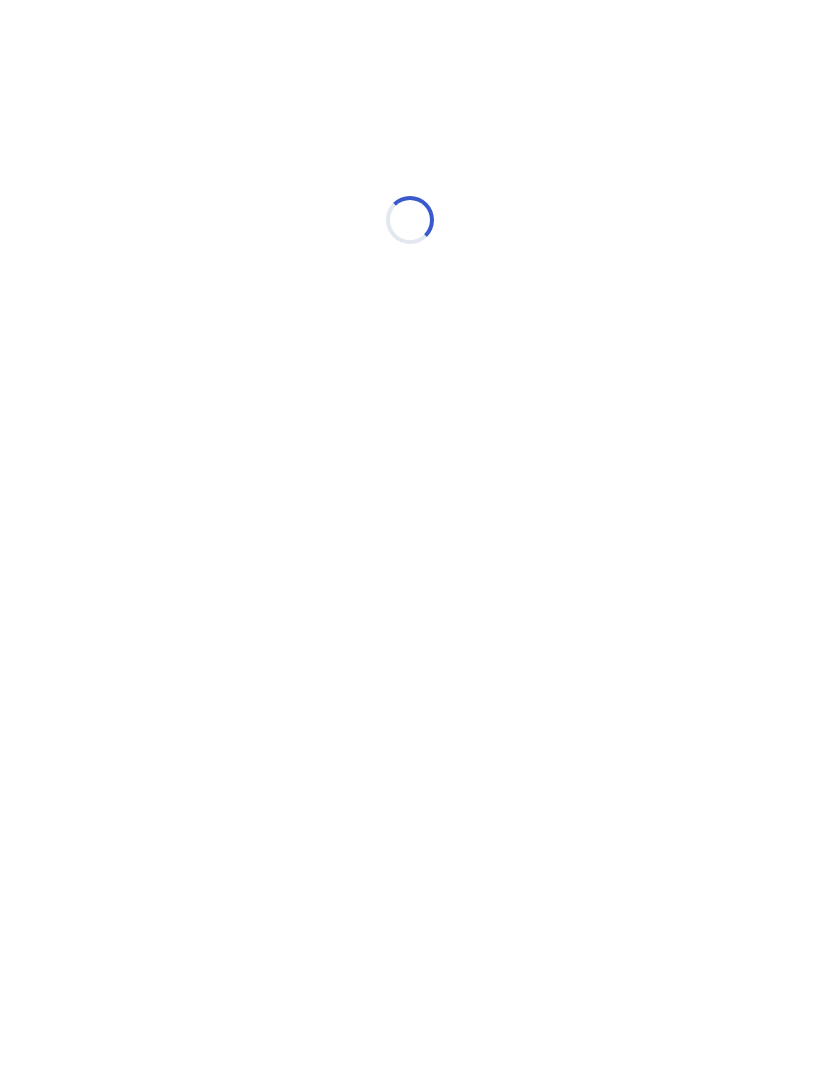 select on "*" 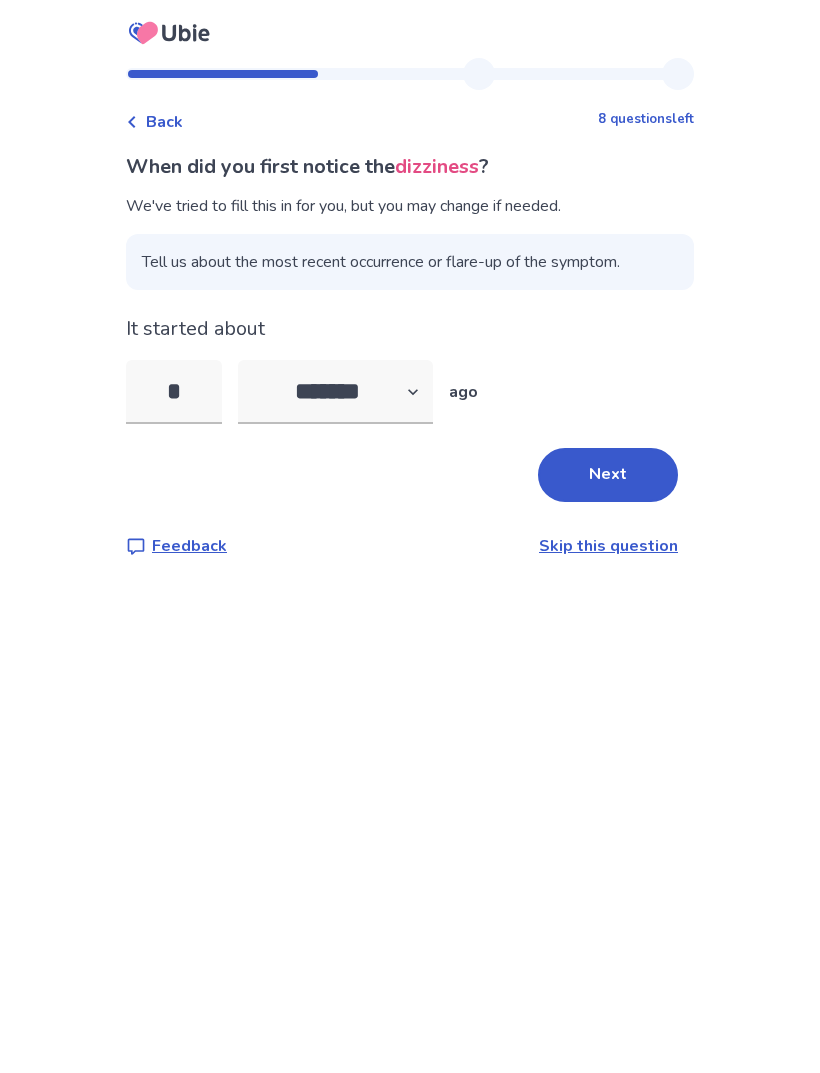 click on "Next" at bounding box center [608, 475] 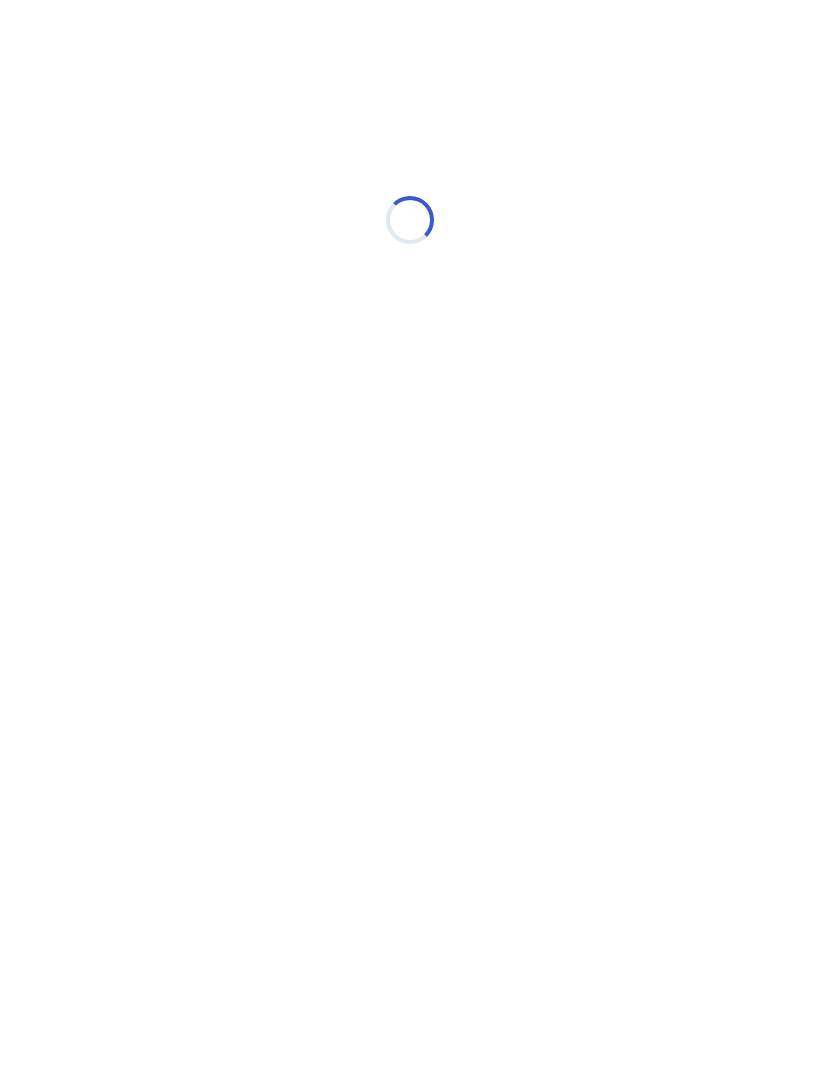 select on "*" 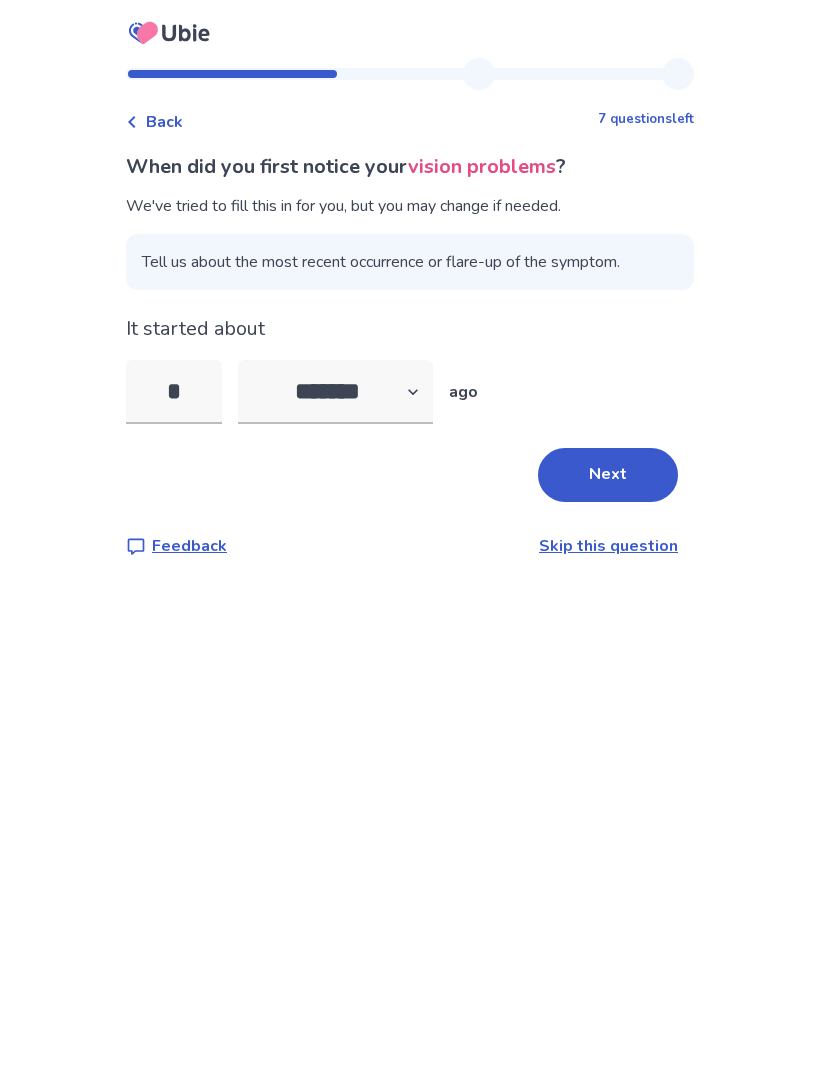 click on "Next" at bounding box center [608, 475] 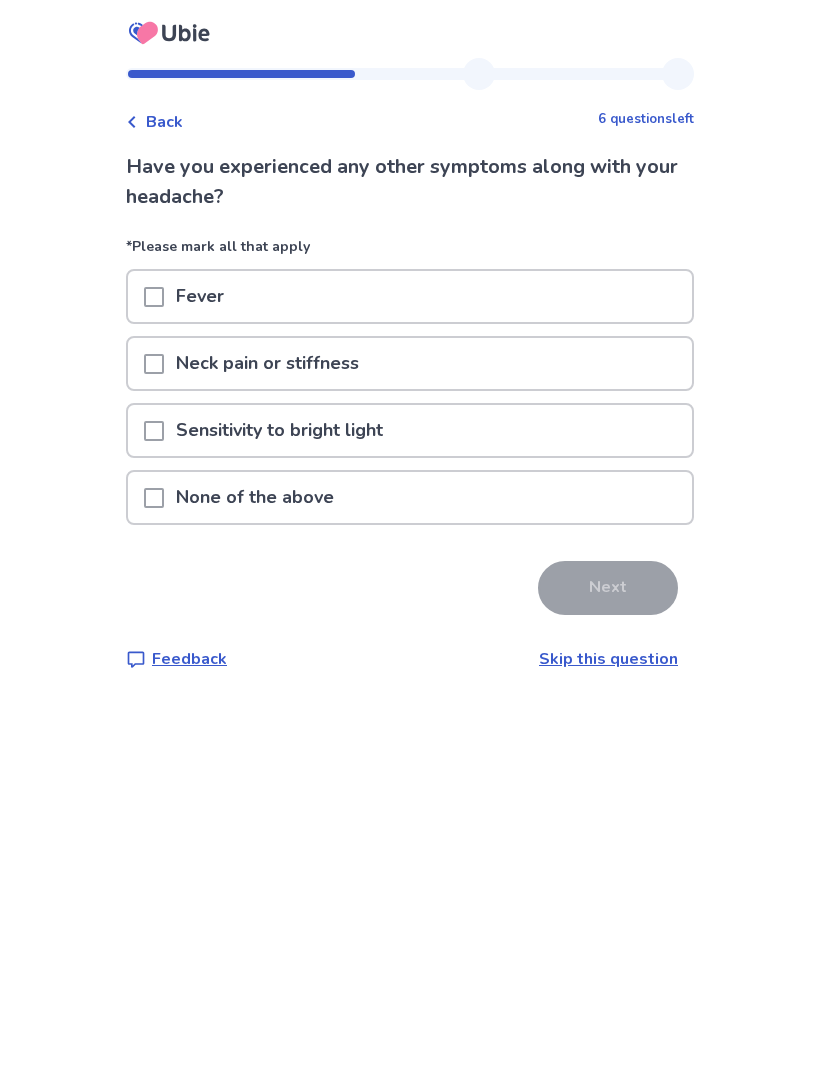 click on "Fever" at bounding box center (410, 296) 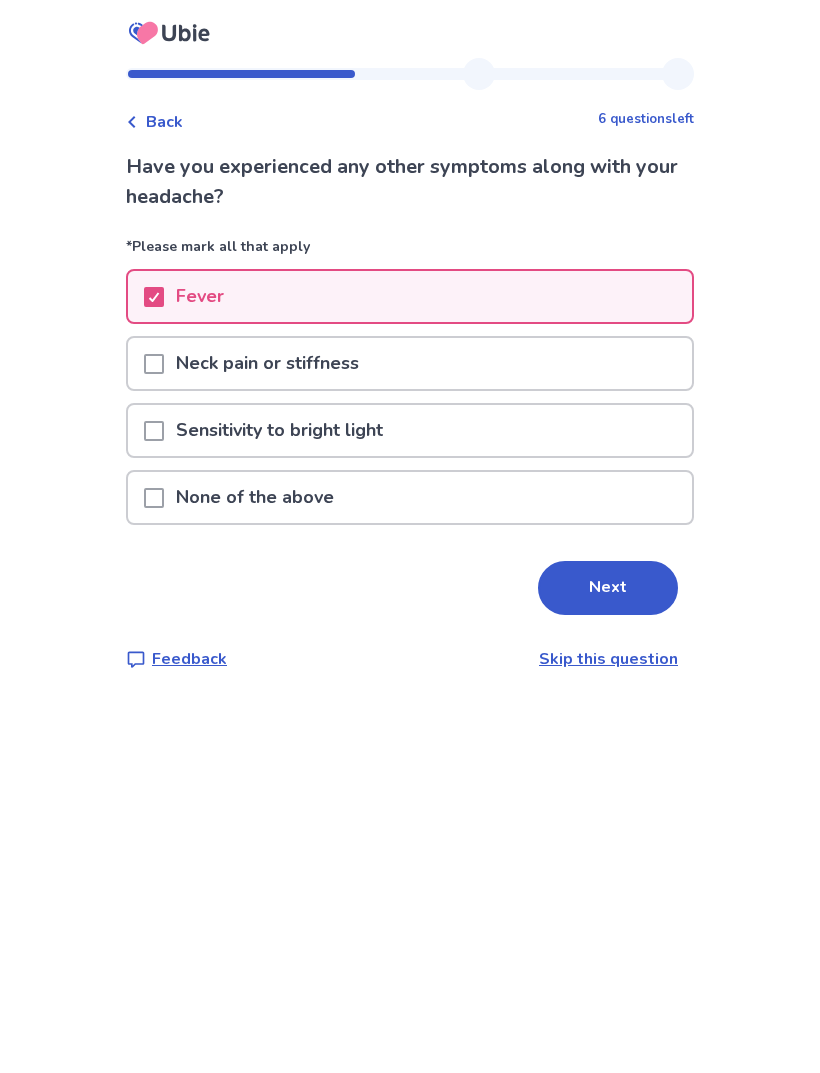 click on "Next" at bounding box center [608, 588] 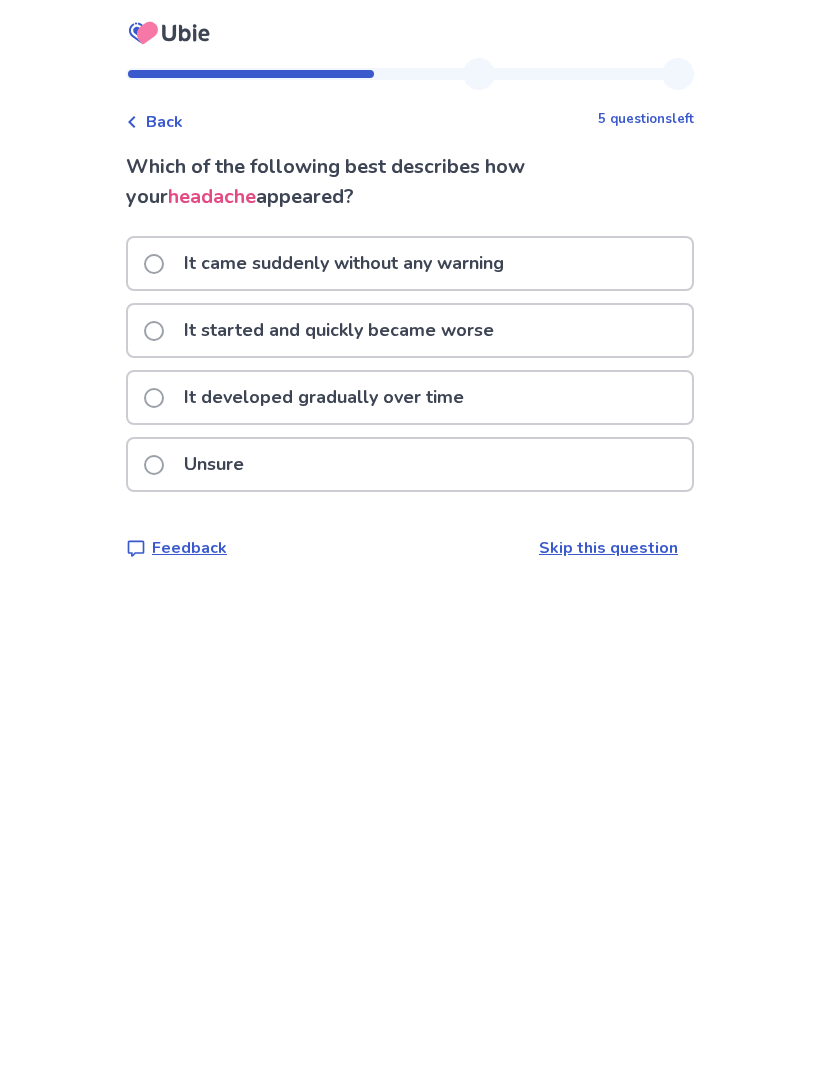 click on "It came suddenly without any warning" at bounding box center (410, 263) 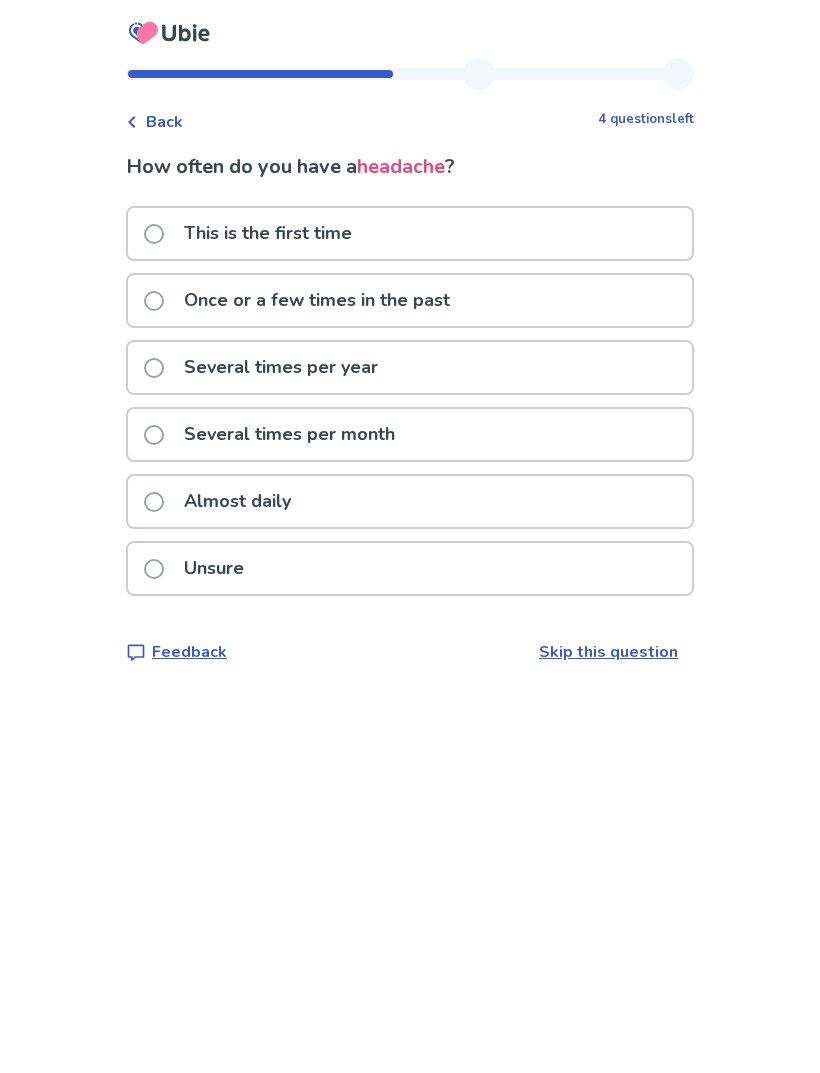 click on "Almost daily" at bounding box center [410, 501] 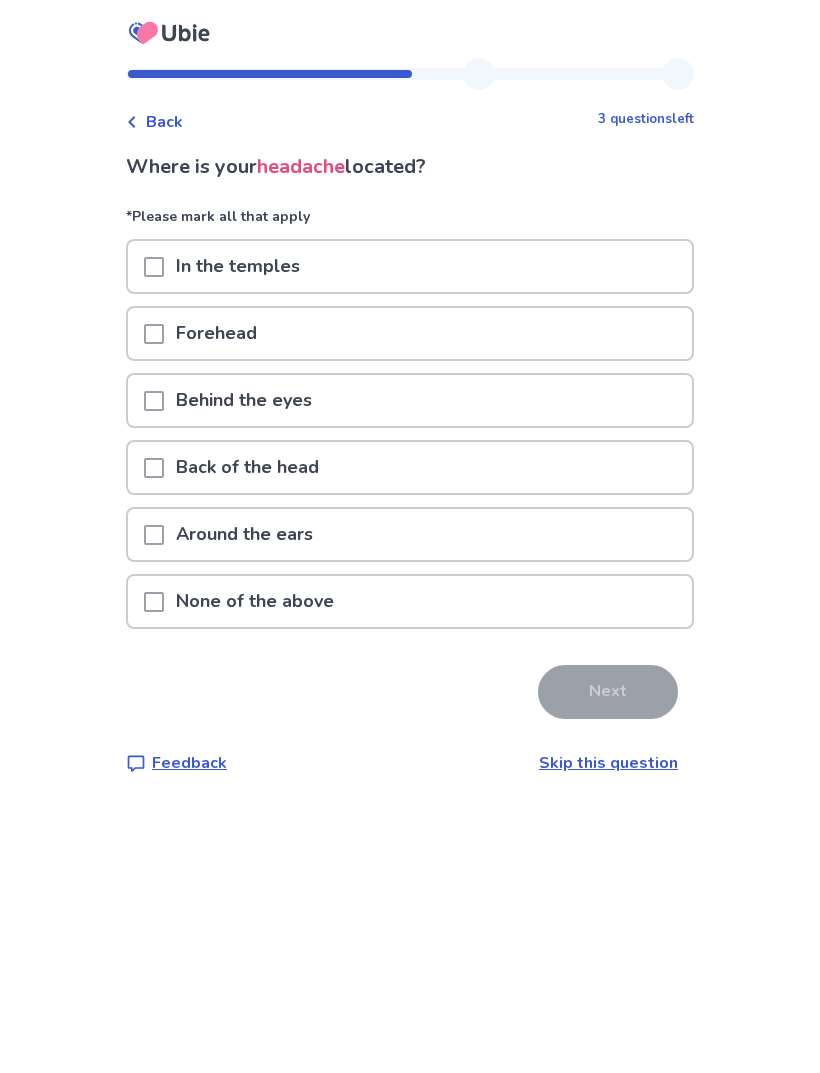 click on "Behind the eyes" at bounding box center [410, 400] 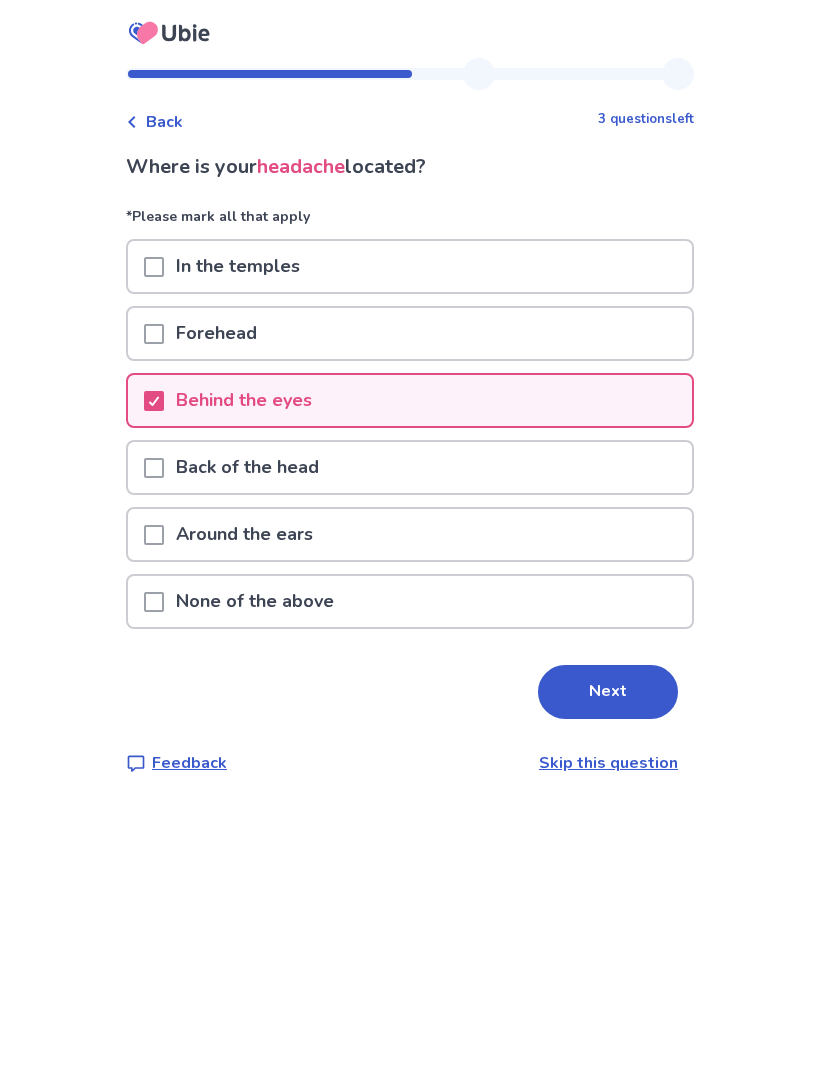 click on "Back of the head" at bounding box center [410, 467] 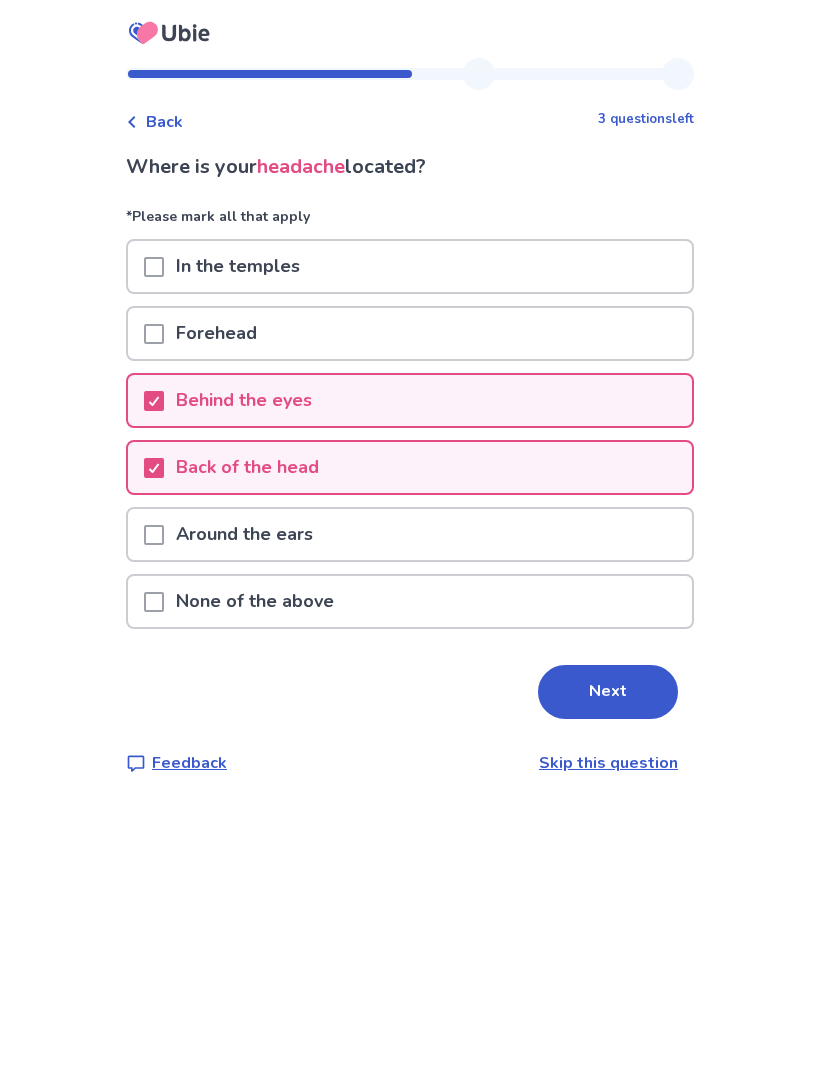 click on "In the temples" at bounding box center [410, 266] 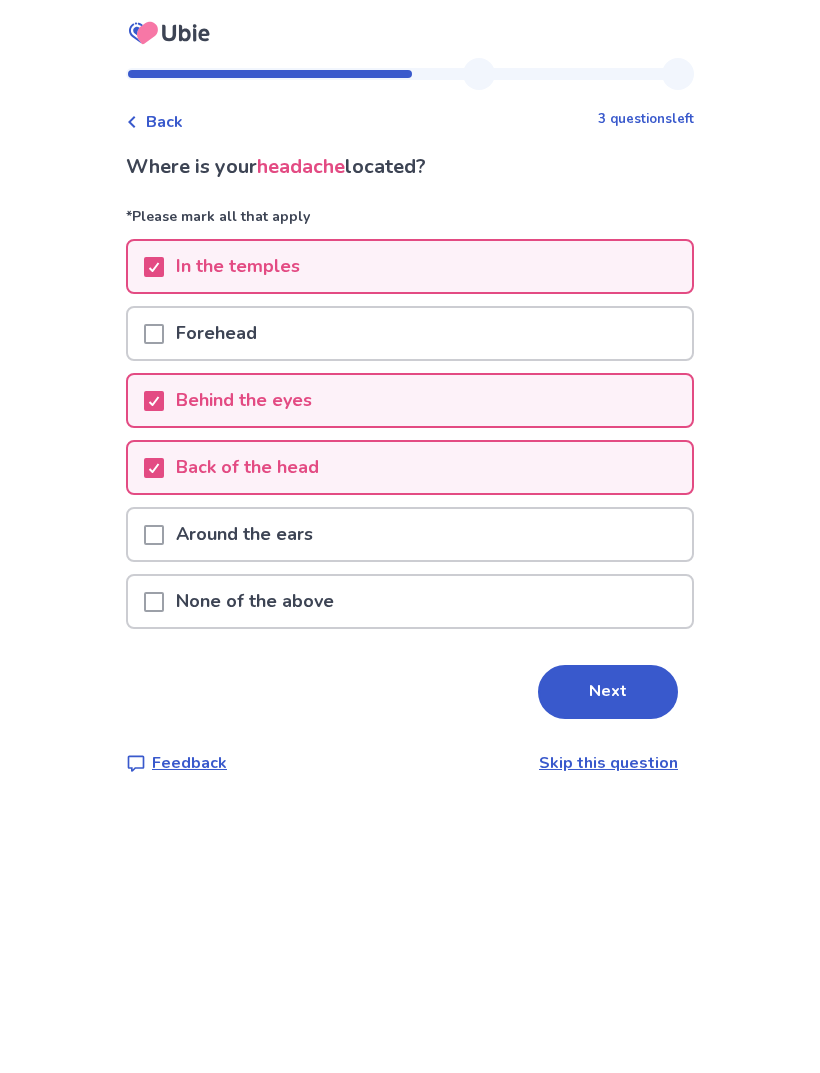 click on "Forehead" at bounding box center (410, 333) 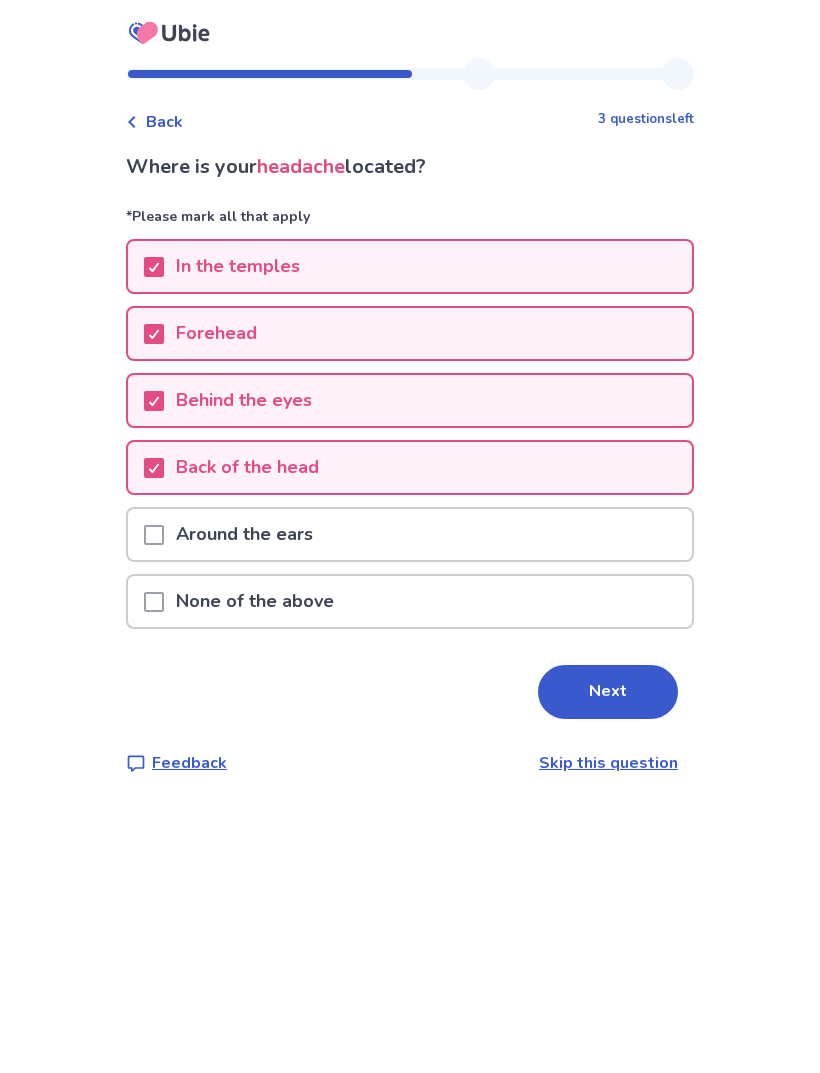 click on "Next" at bounding box center [608, 692] 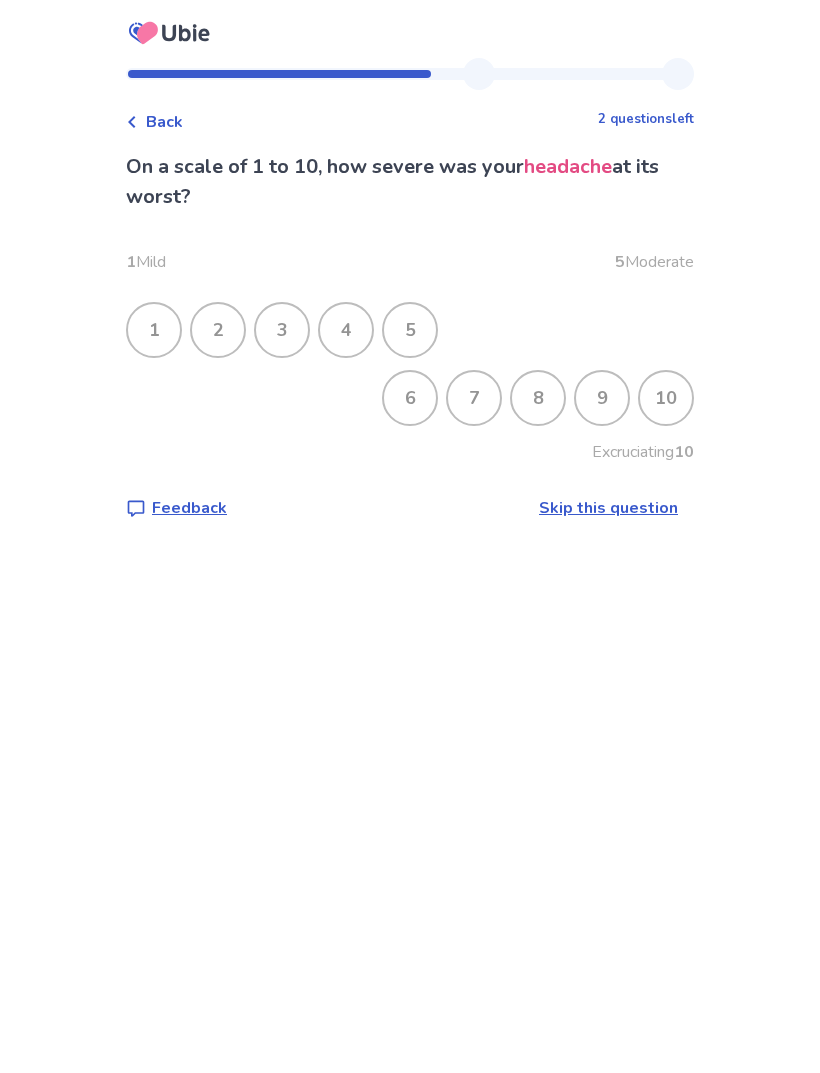 click on "5" at bounding box center [410, 330] 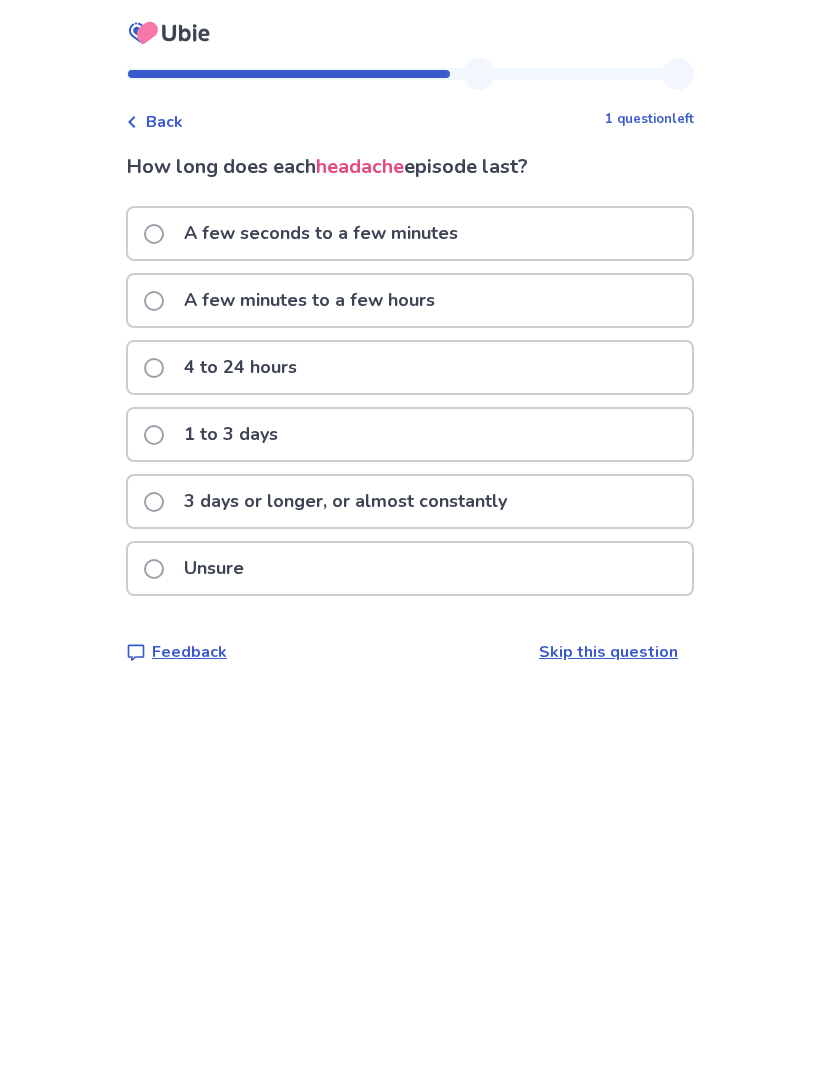 click on "A few minutes to a few hours" at bounding box center [410, 300] 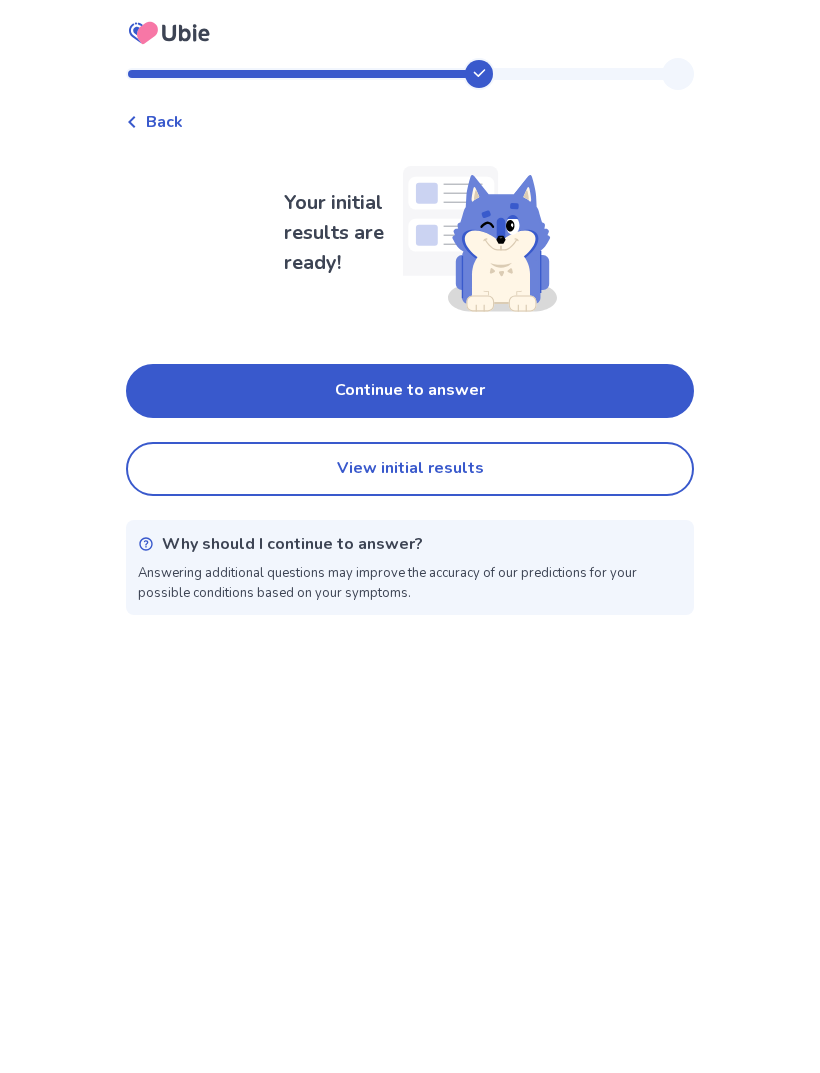 click on "View initial results" at bounding box center (410, 469) 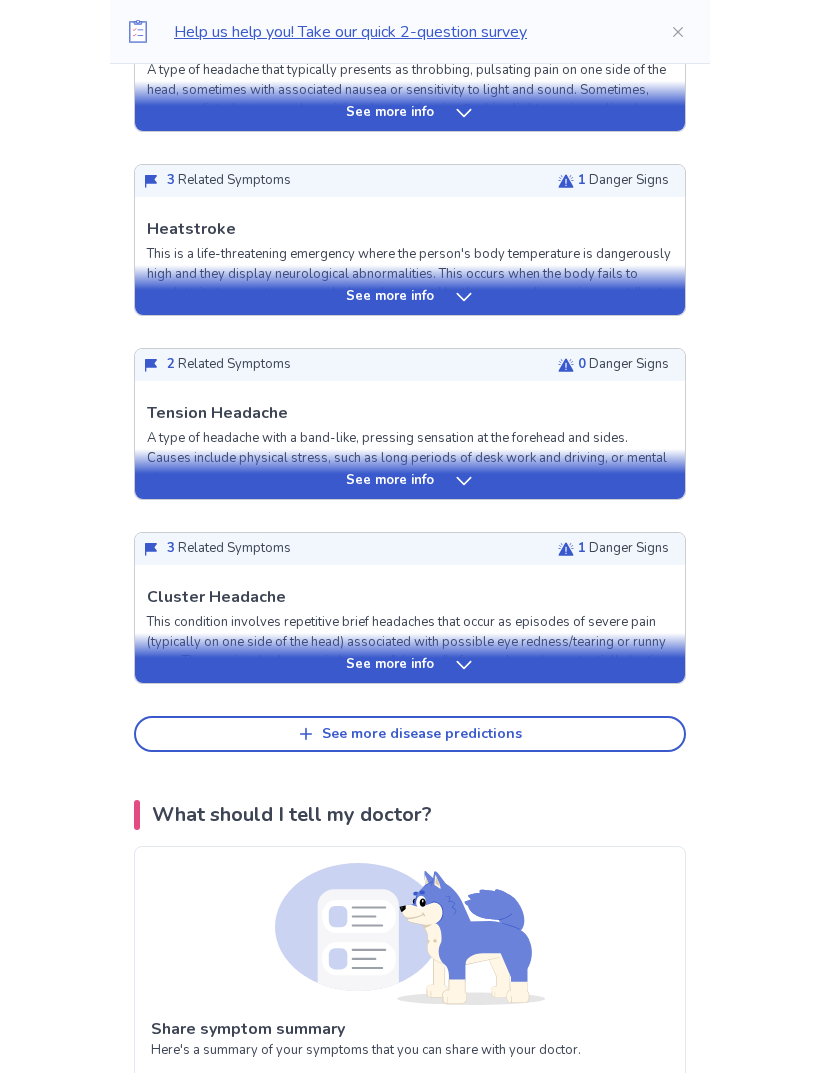 scroll, scrollTop: 707, scrollLeft: 0, axis: vertical 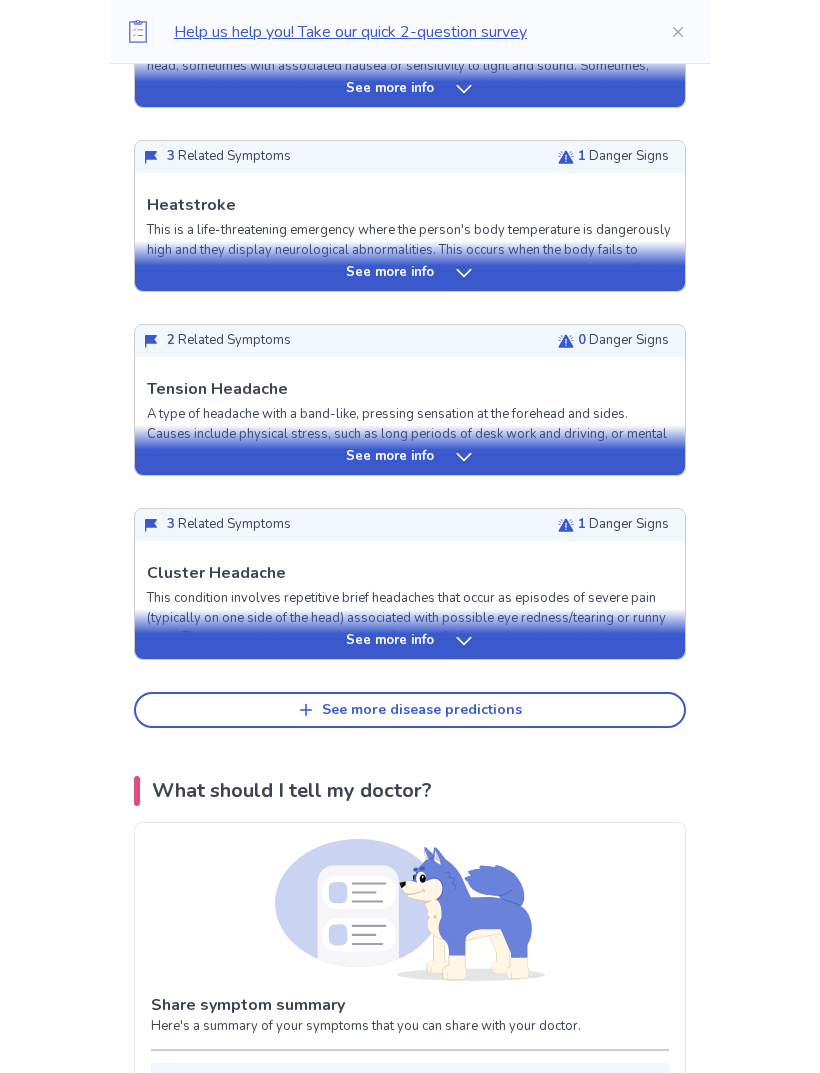 click on "See more info" at bounding box center [410, 641] 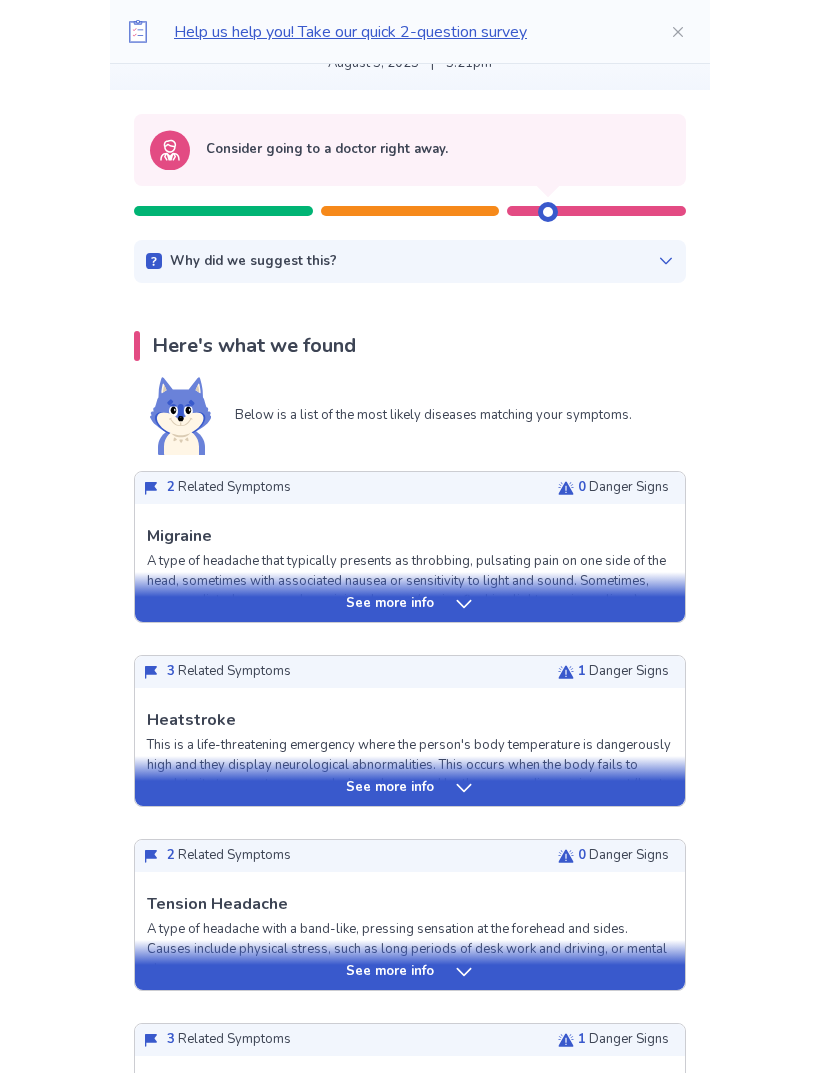 scroll, scrollTop: 0, scrollLeft: 0, axis: both 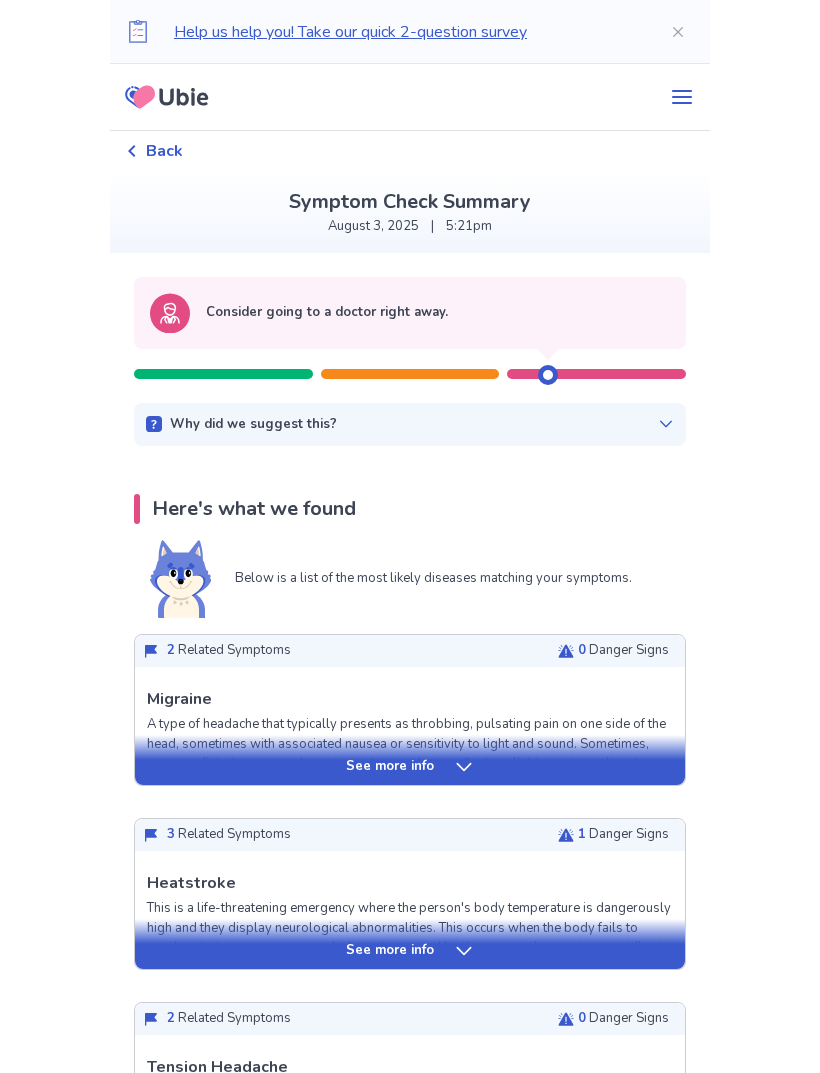 click on "Why did we suggest this?" at bounding box center [410, 425] 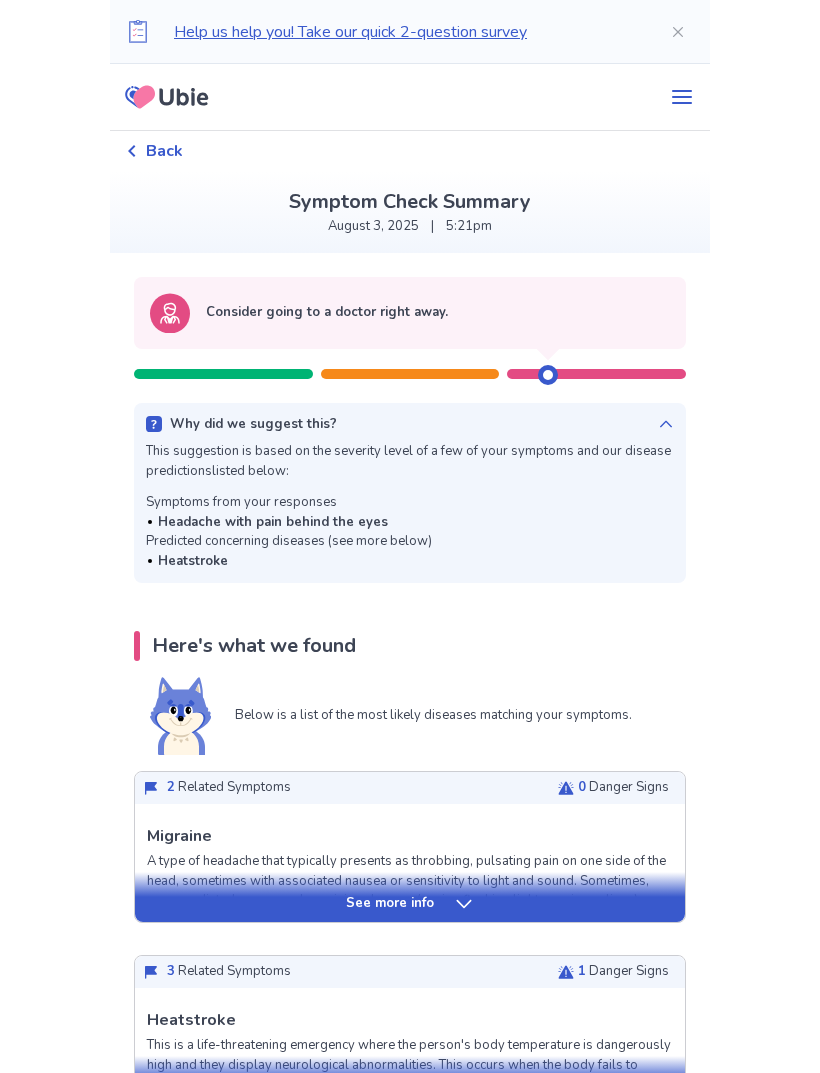 click on "August 3, 2025 | 5:21pm" at bounding box center (410, 227) 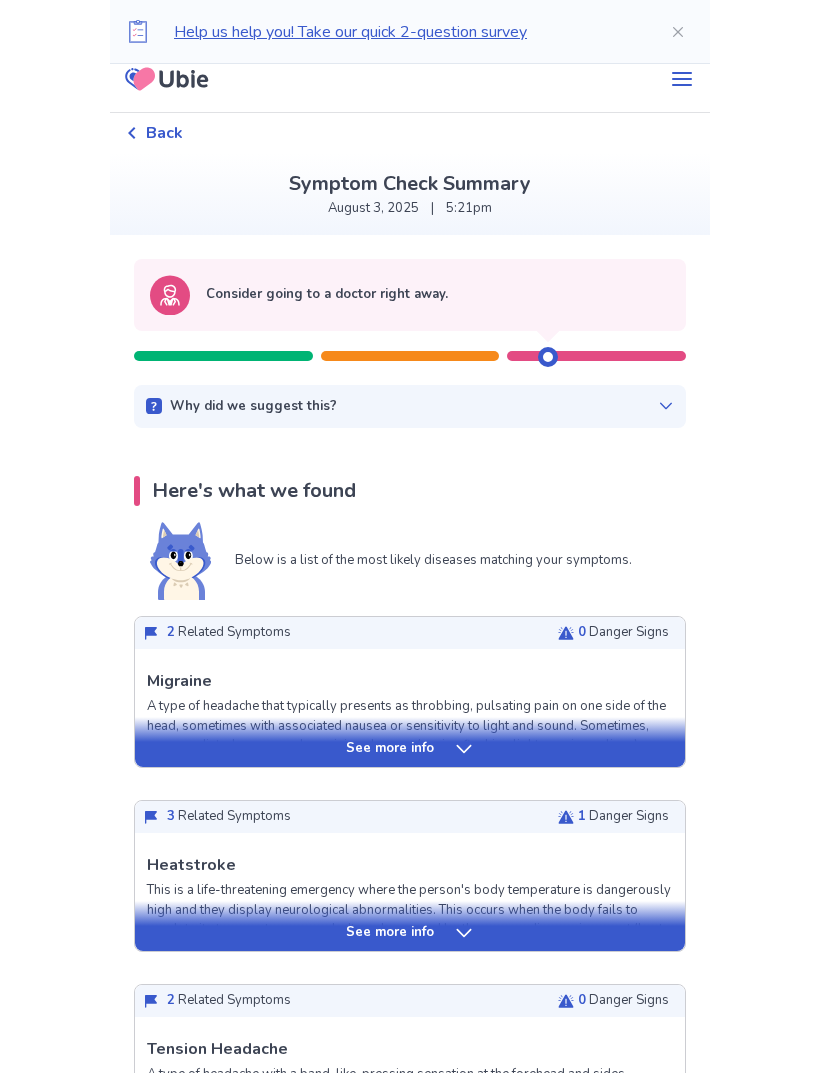 scroll, scrollTop: 0, scrollLeft: 0, axis: both 